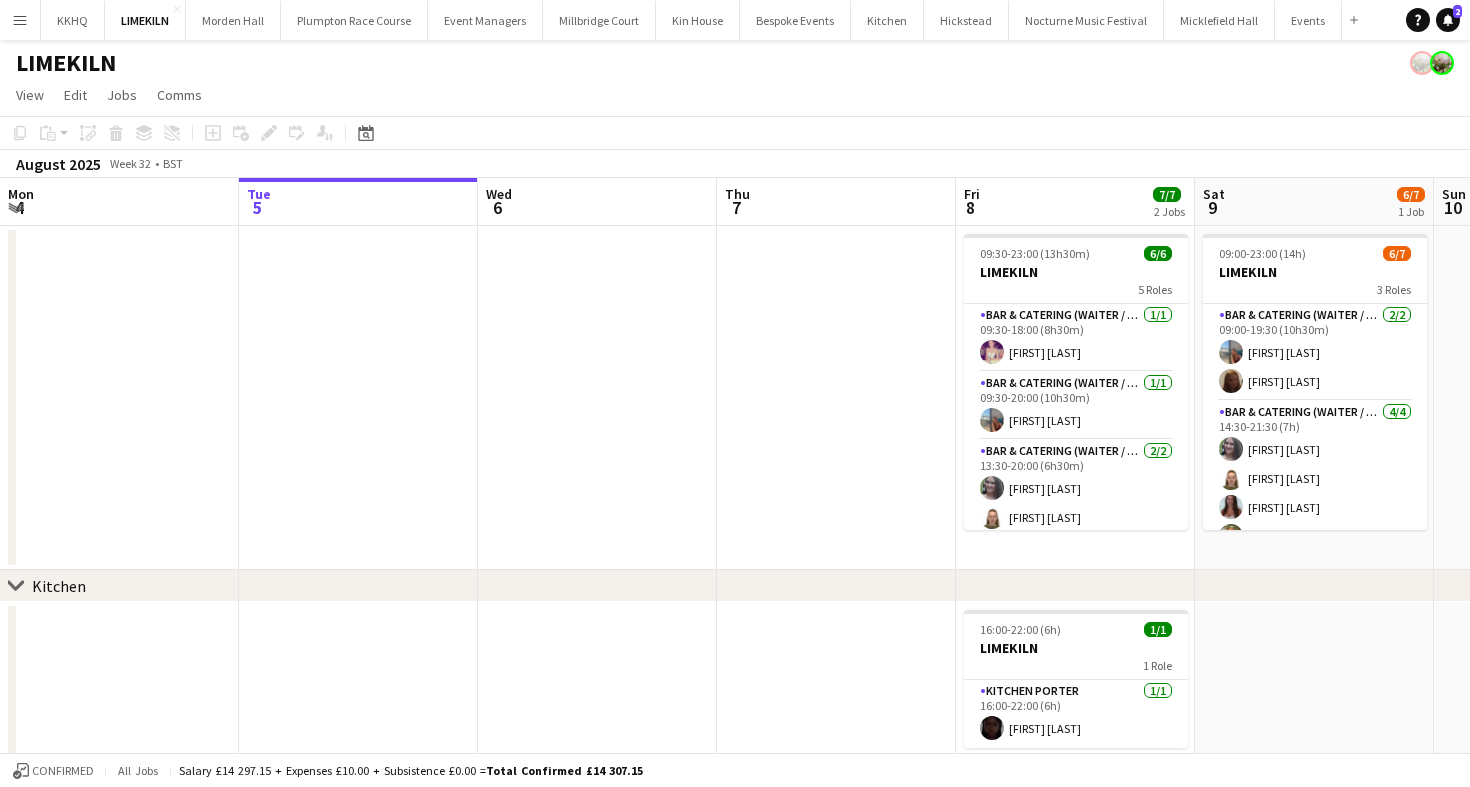 scroll, scrollTop: 0, scrollLeft: 0, axis: both 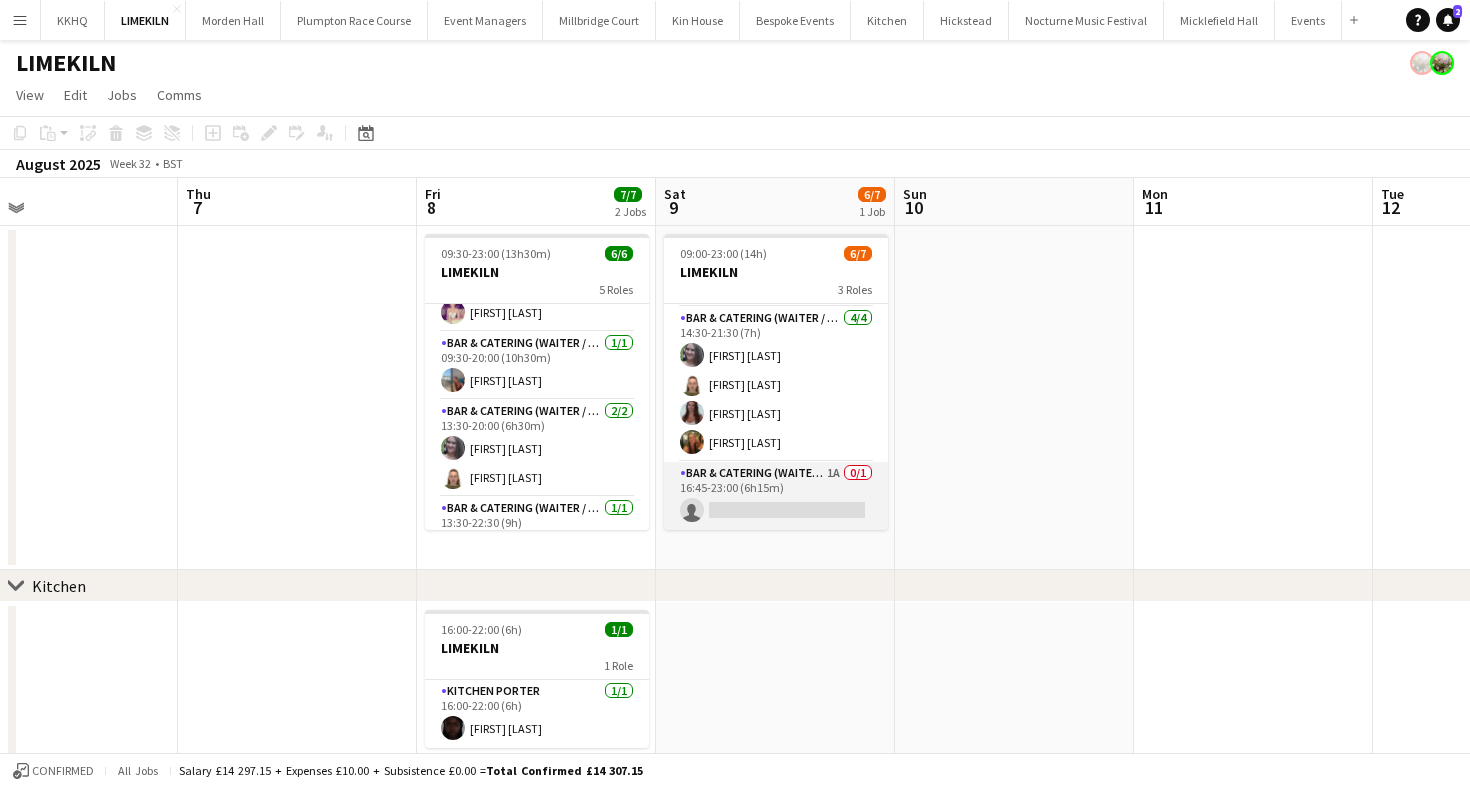 click on "Bar & Catering (Waiter / waitress)   1A   0/1   16:45-23:00 (6h15m)
single-neutral-actions" at bounding box center [776, 496] 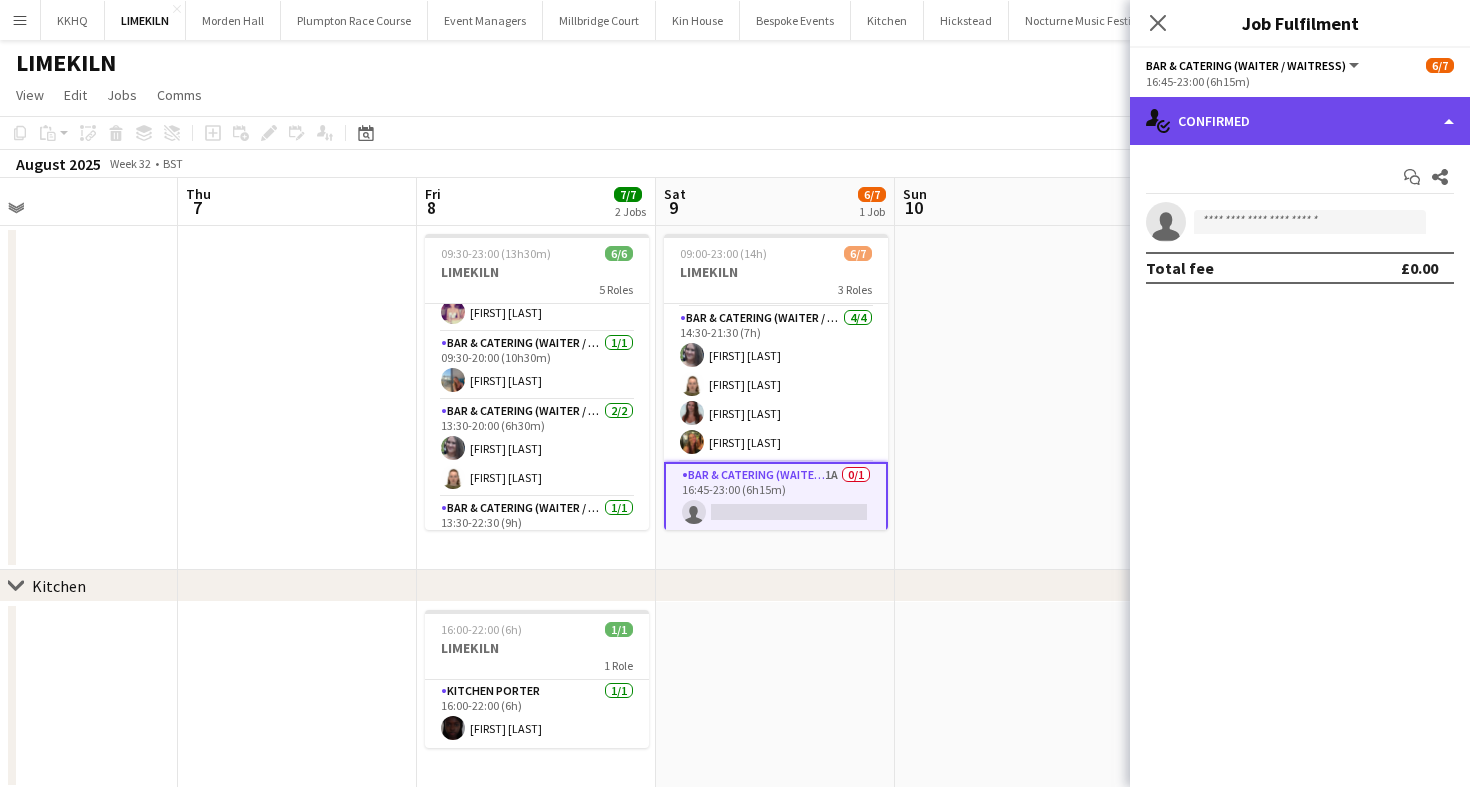 click on "single-neutral-actions-check-2
Confirmed" 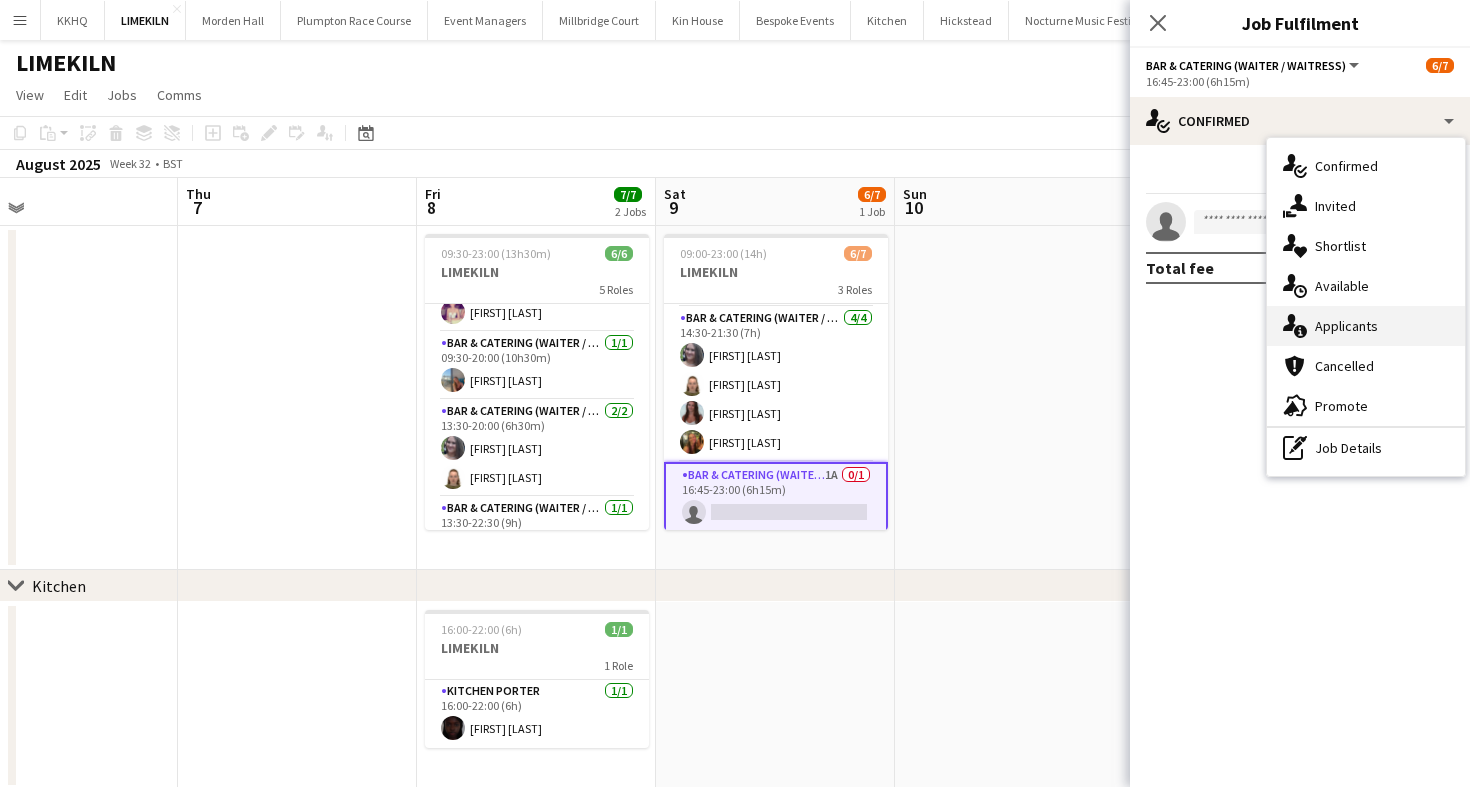 click on "single-neutral-actions-information
Applicants" at bounding box center [1366, 326] 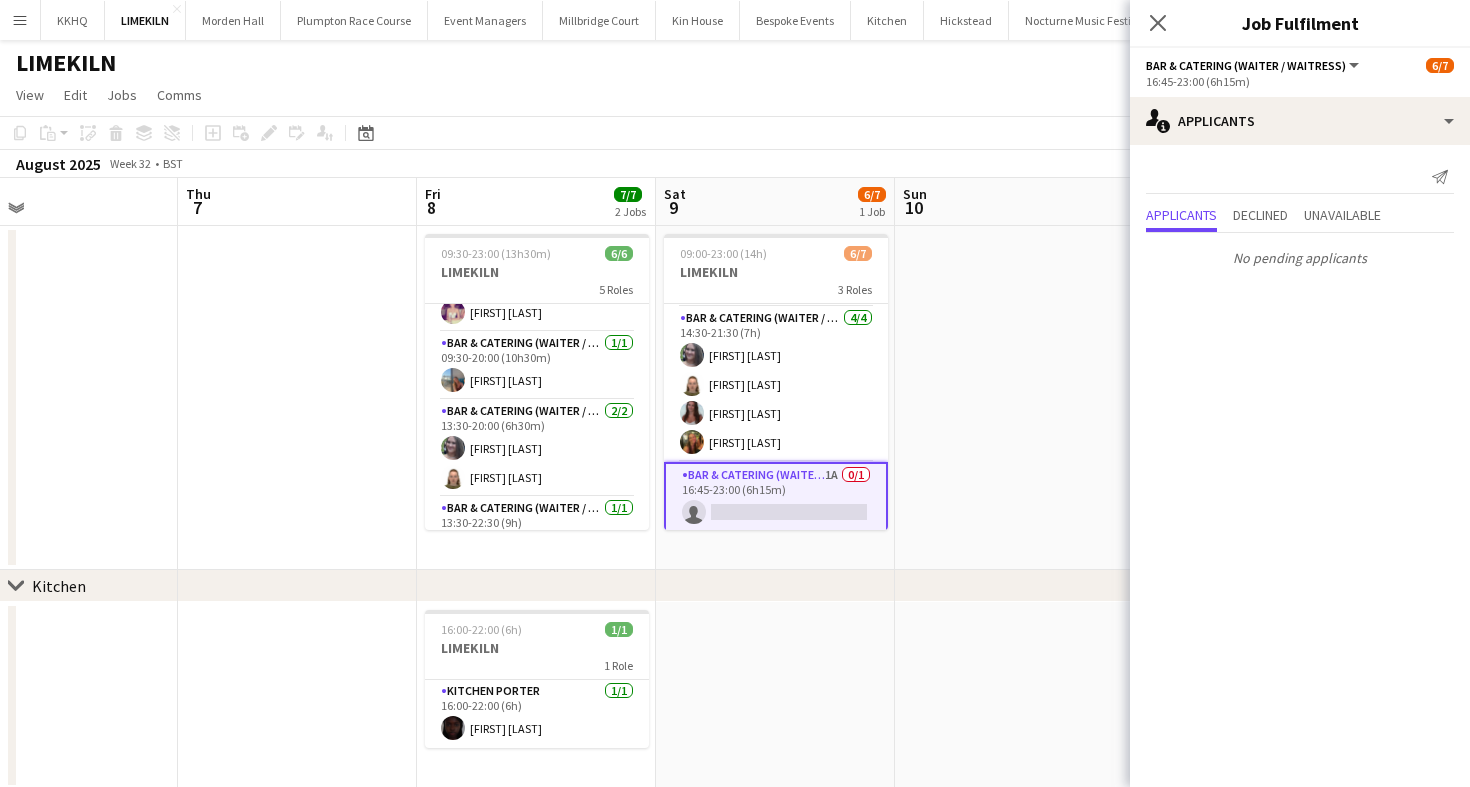 click on "Bar & Catering (Waiter / waitress)   1A   0/1   16:45-23:00 (6h15m)
single-neutral-actions" at bounding box center (776, 498) 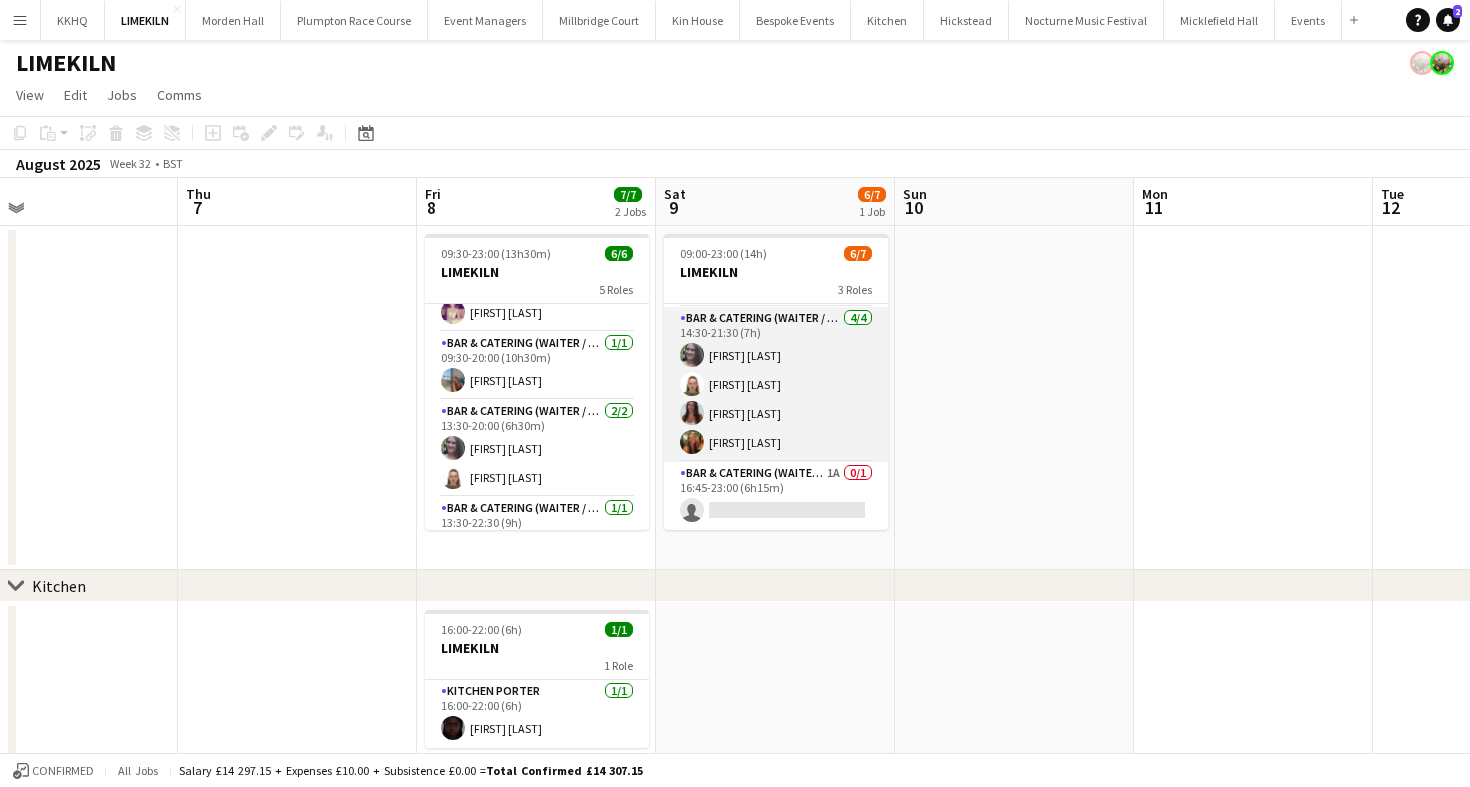 click on "Bar & Catering (Waiter / waitress)   4/4   14:30-21:30 (7h)
Natalia Brzezicka Marina Mann Beatrice Norris Emily Reed" at bounding box center [776, 384] 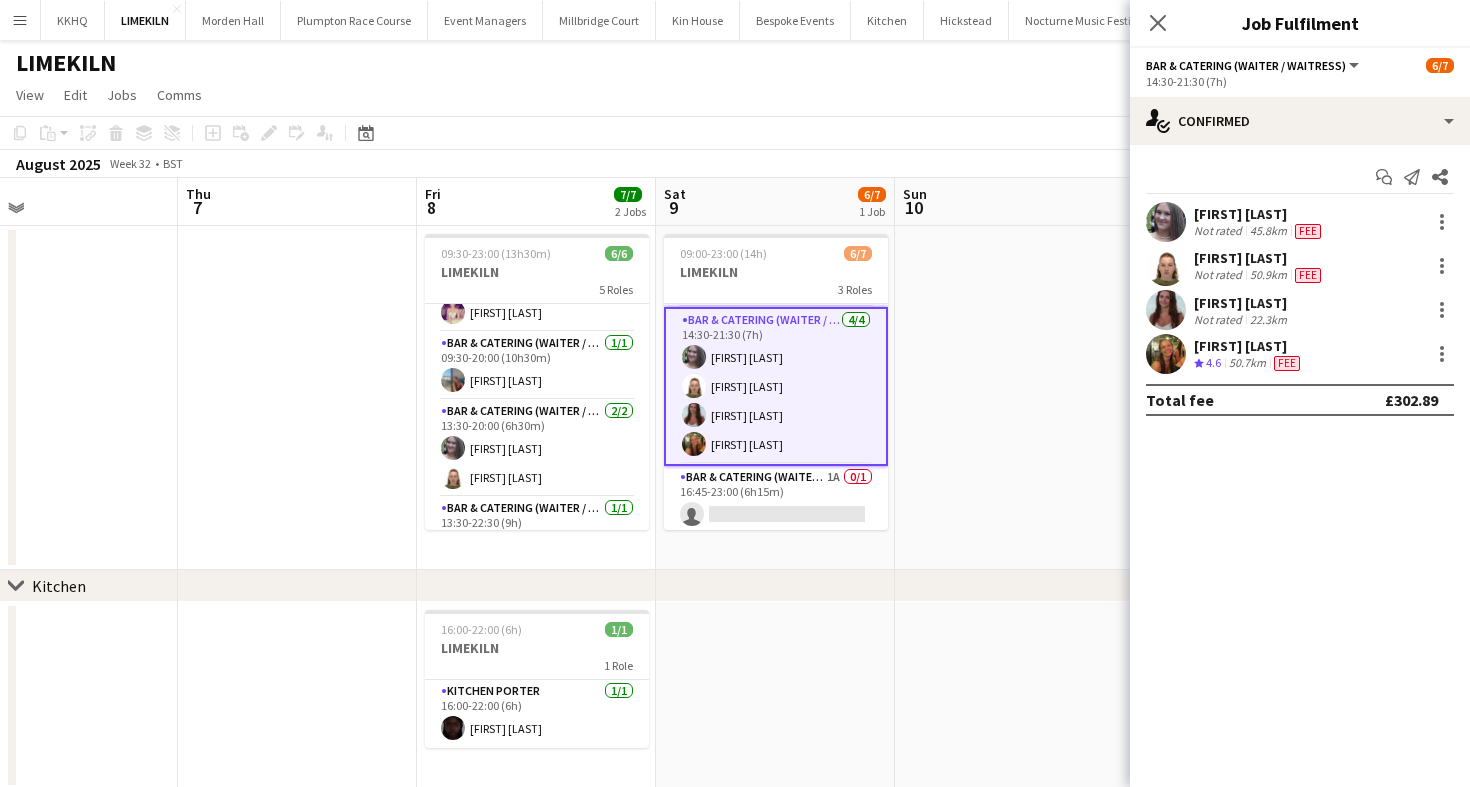 click on "Bar & Catering (Waiter / waitress)   All roles   Bar & Catering (Waiter / waitress)   6/7   14:30-21:30 (7h)" 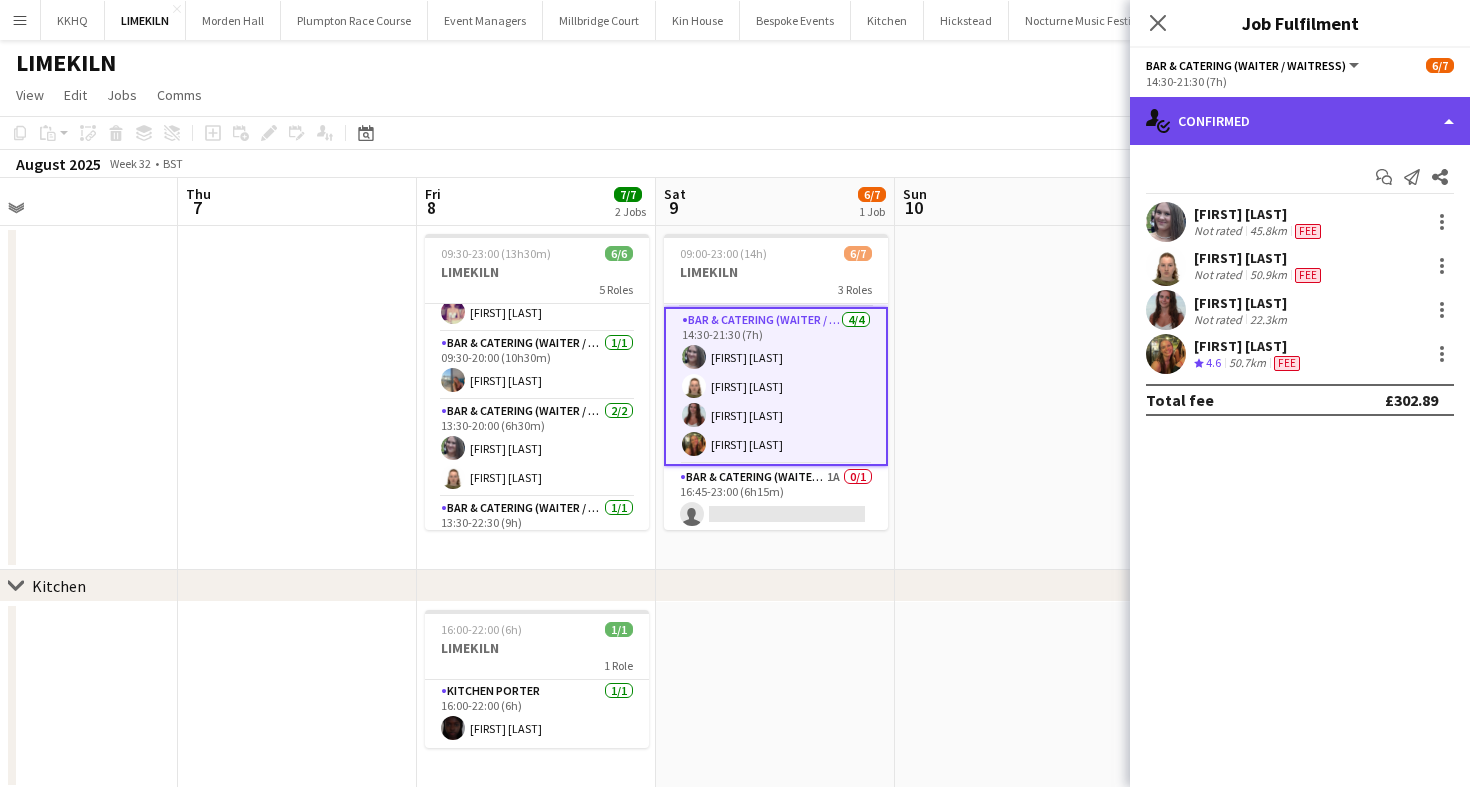 click on "single-neutral-actions-check-2
Confirmed" 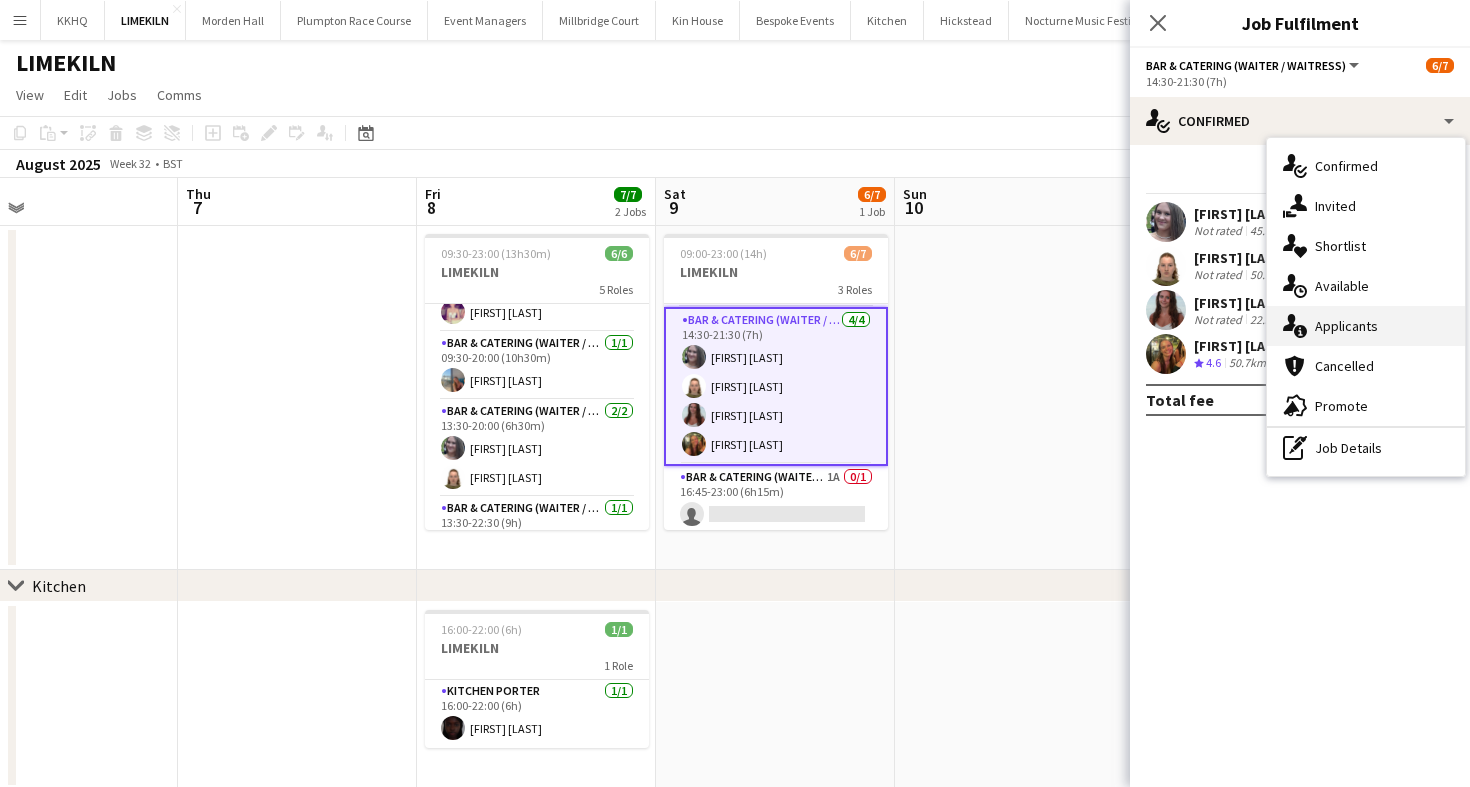 click on "single-neutral-actions-information
Applicants" at bounding box center [1366, 326] 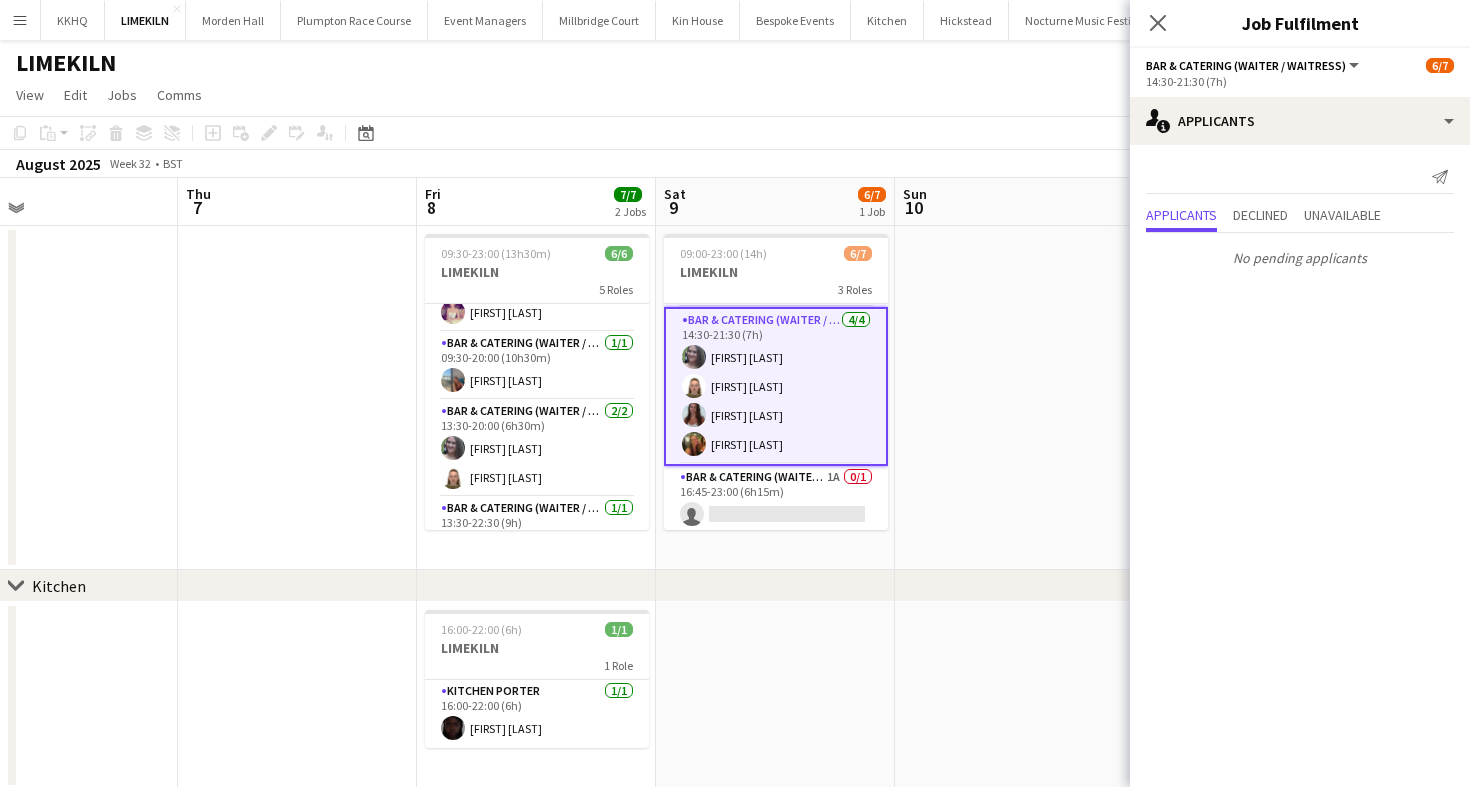 scroll, scrollTop: 0, scrollLeft: 0, axis: both 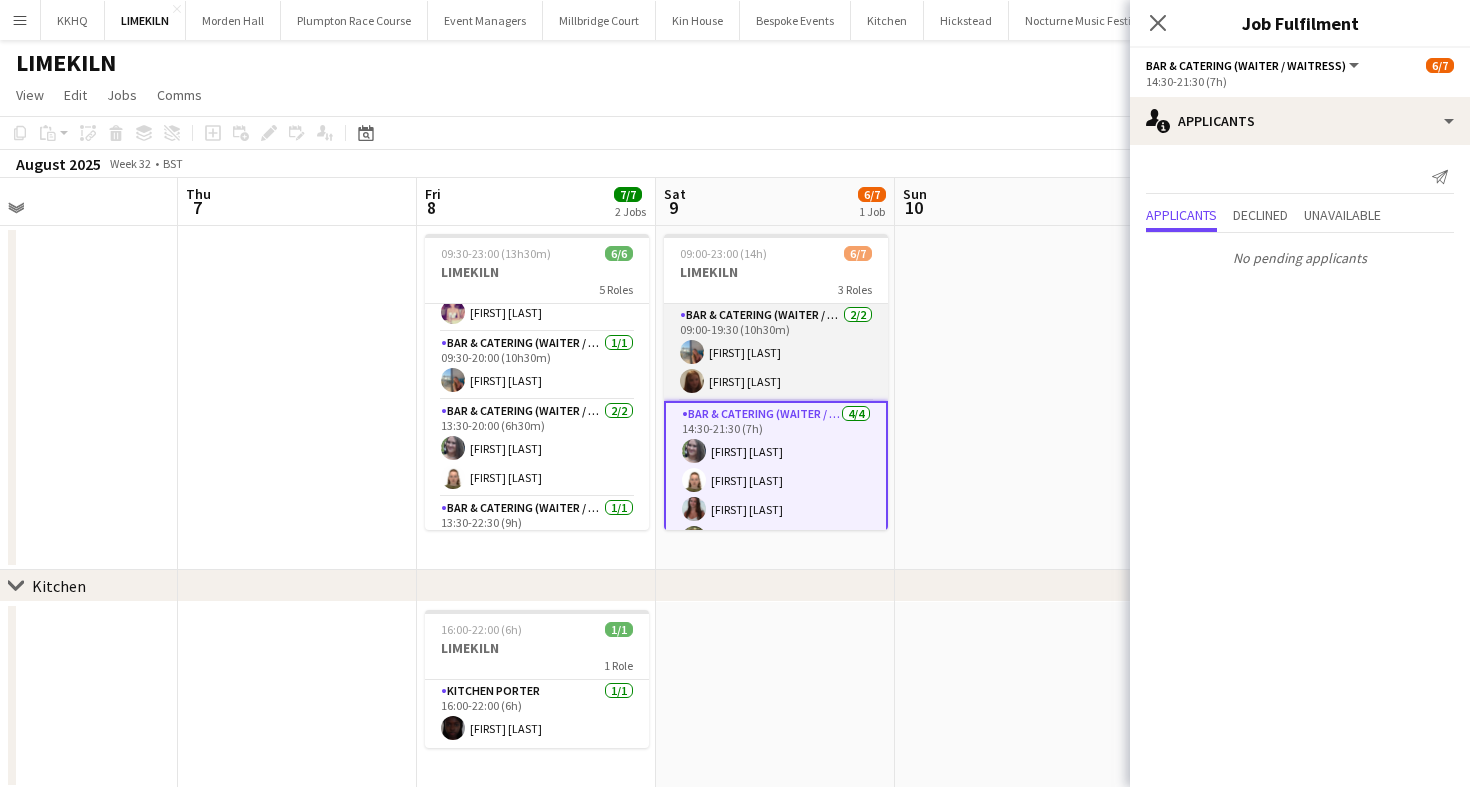 click on "Bar & Catering (Waiter / waitress)   2/2   09:00-19:30 (10h30m)
georgia willoughby Maddie Leader" at bounding box center [776, 352] 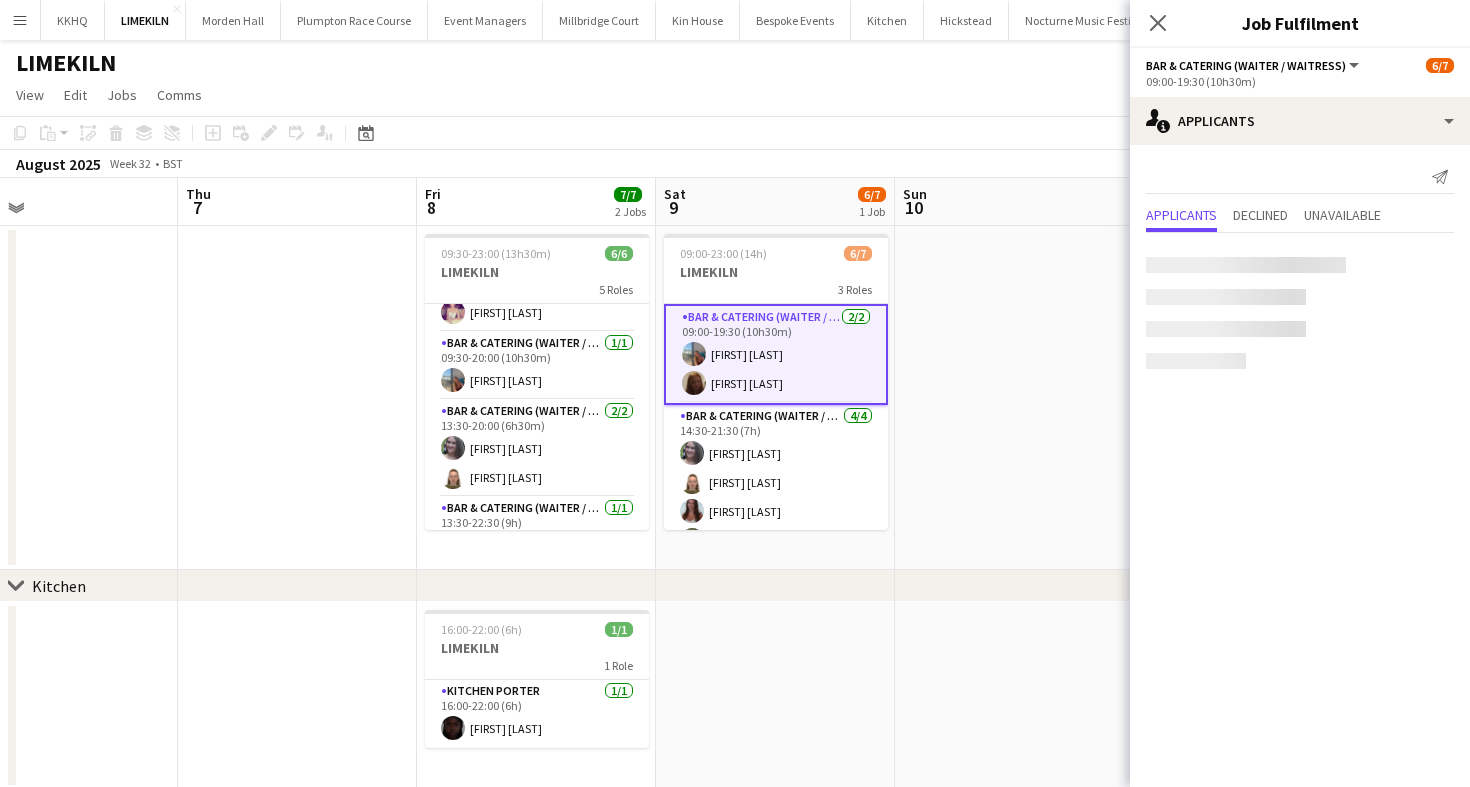 scroll, scrollTop: 0, scrollLeft: 538, axis: horizontal 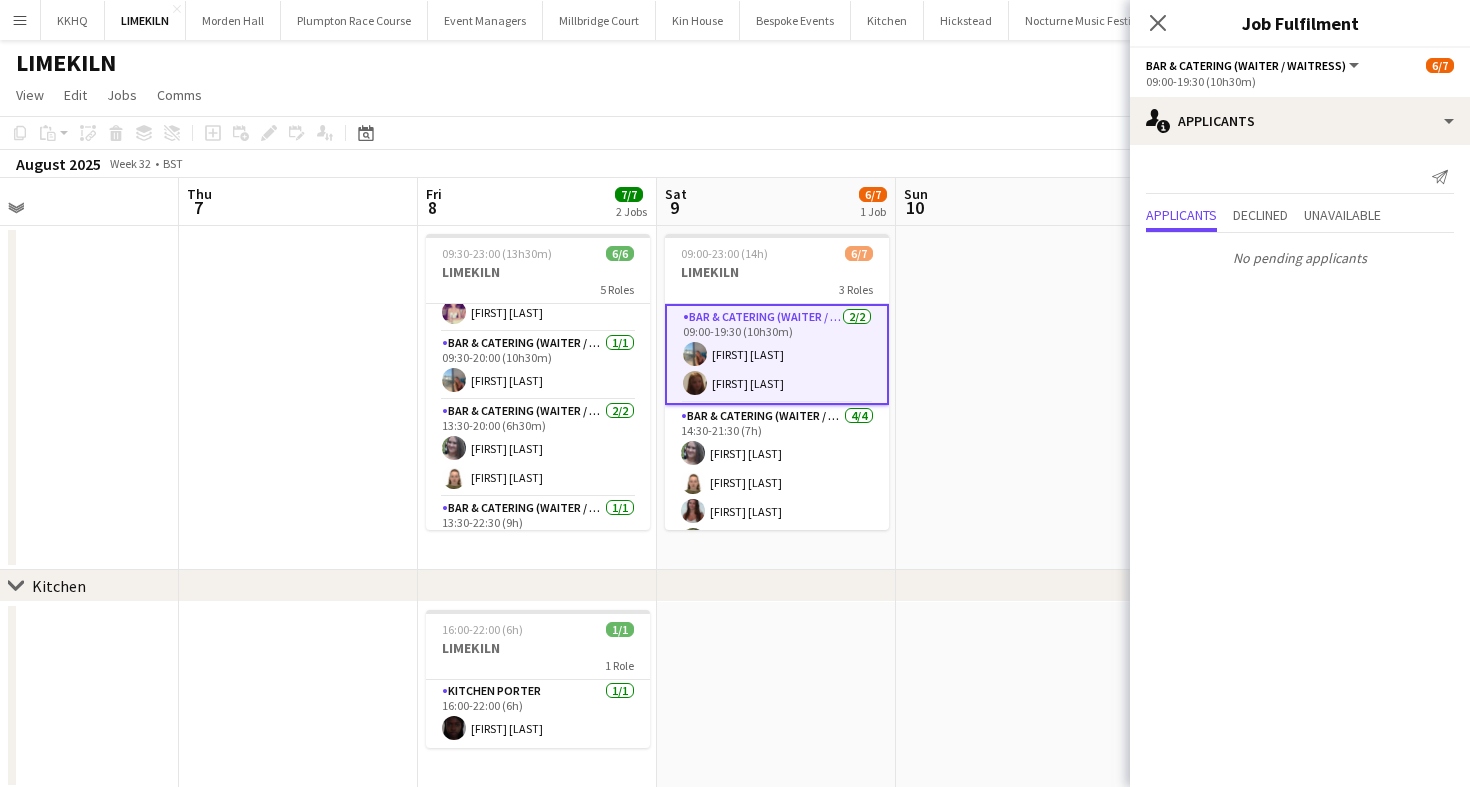 click on "View  Day view expanded Day view collapsed Month view Date picker Jump to today Expand Linked Jobs Collapse Linked Jobs  Edit  Copy
Command
C  Paste  Without Crew
Command
V With Crew
Command
Shift
V Paste as linked job  Group  Group Ungroup  Jobs  New Job Edit Job Delete Job New Linked Job Edit Linked Jobs Job fulfilment Promote Role Copy Role URL  Comms  Notify confirmed crew Create chat" 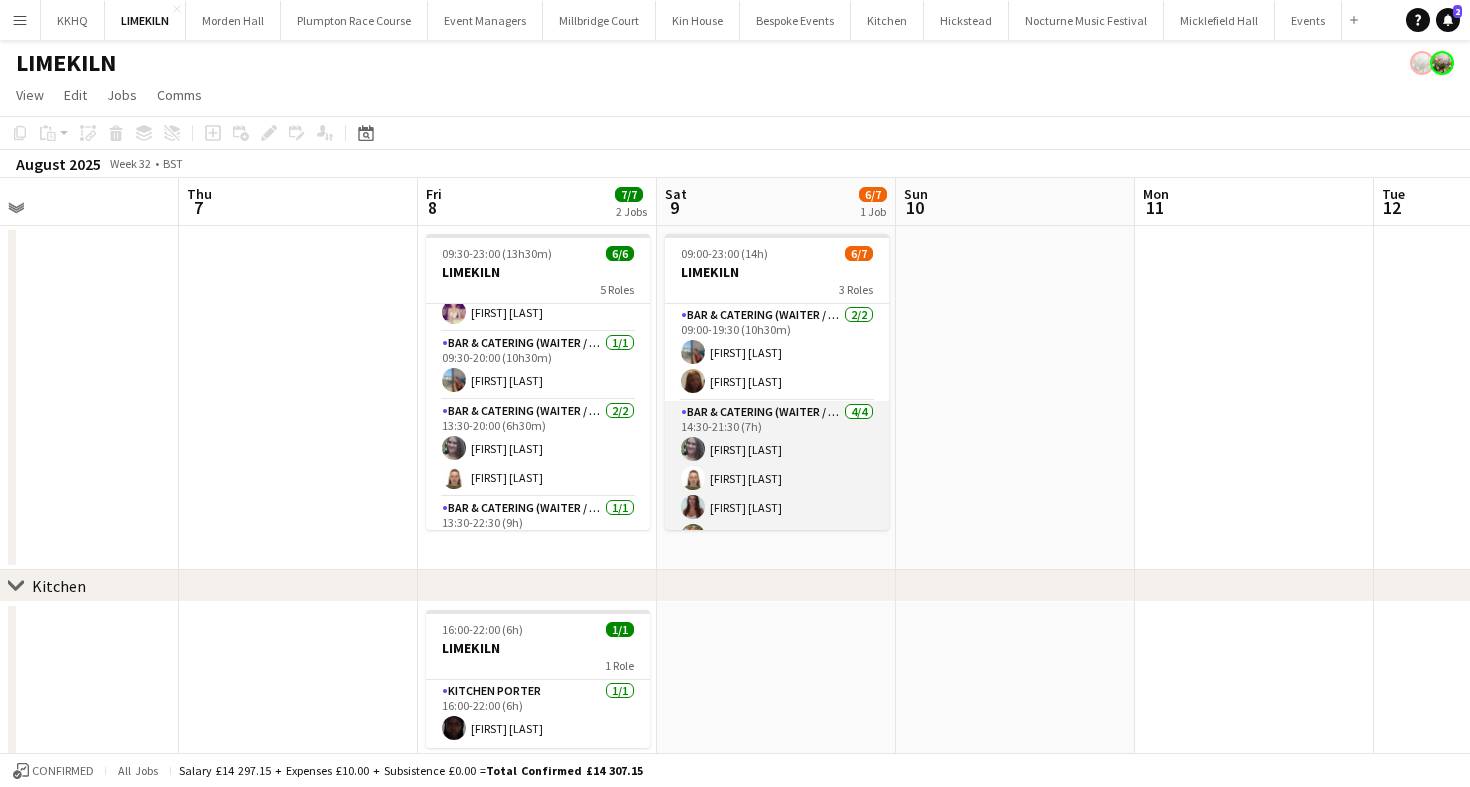 scroll, scrollTop: 94, scrollLeft: 0, axis: vertical 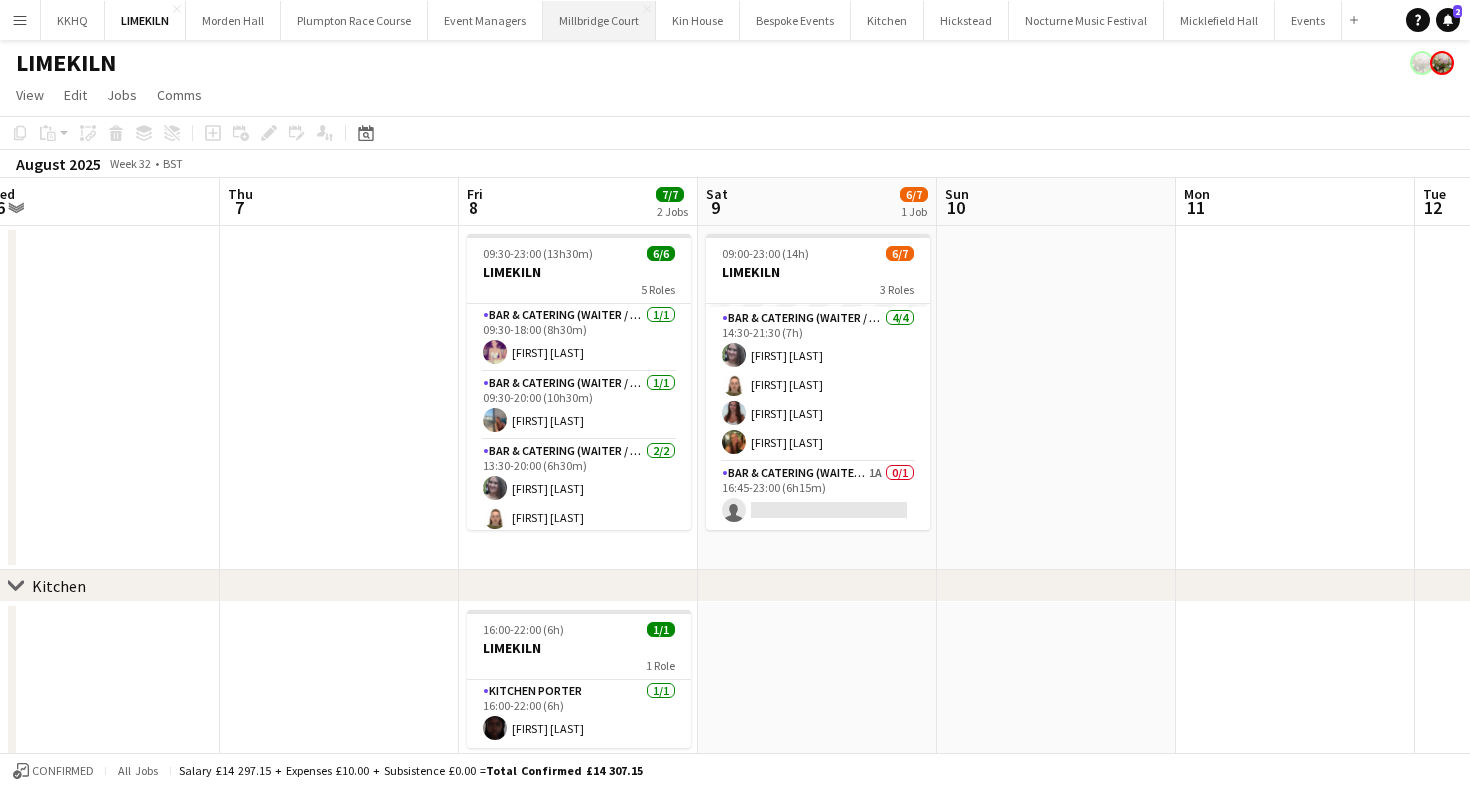 click on "Millbridge Court
Close" at bounding box center [599, 20] 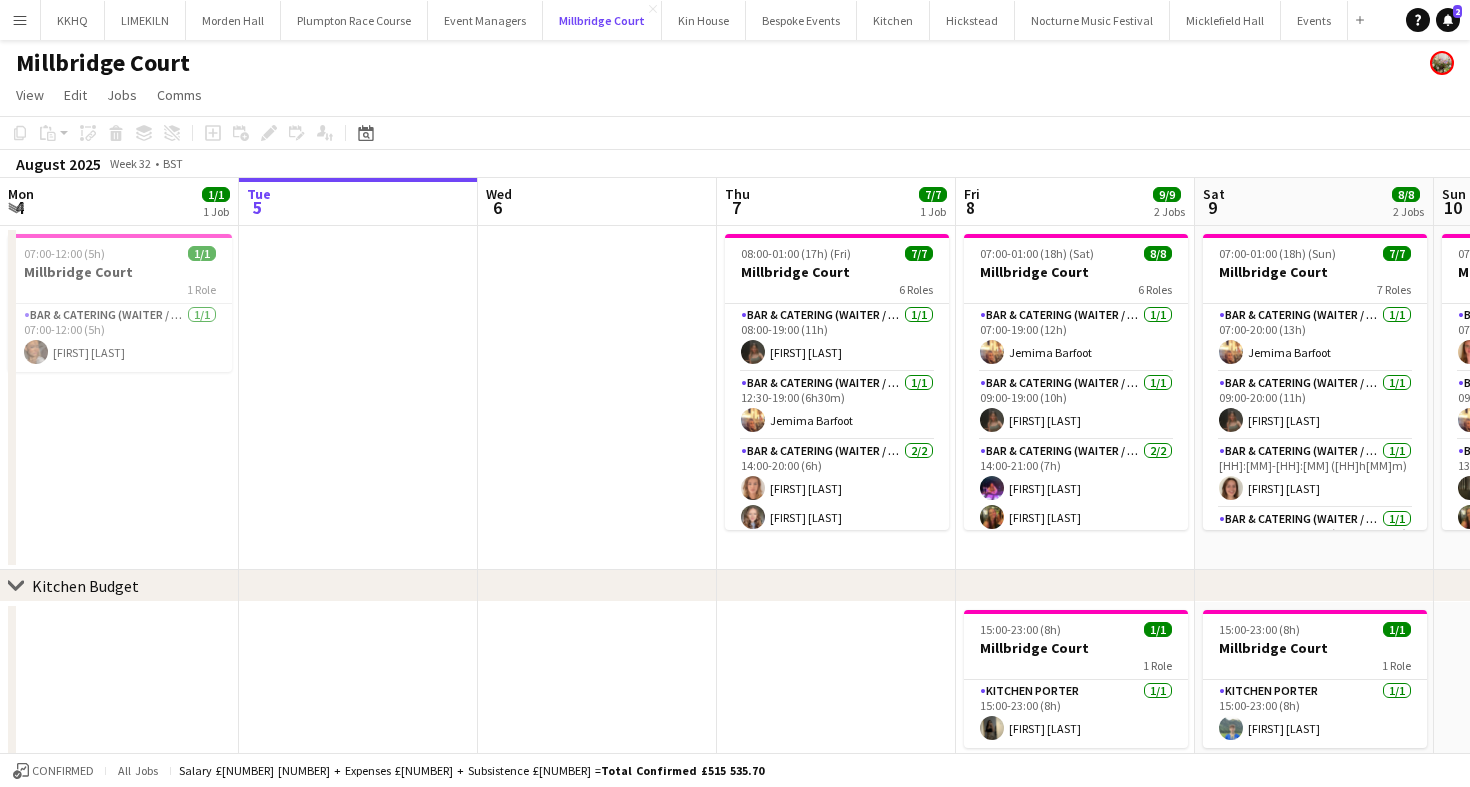 scroll, scrollTop: 0, scrollLeft: 632, axis: horizontal 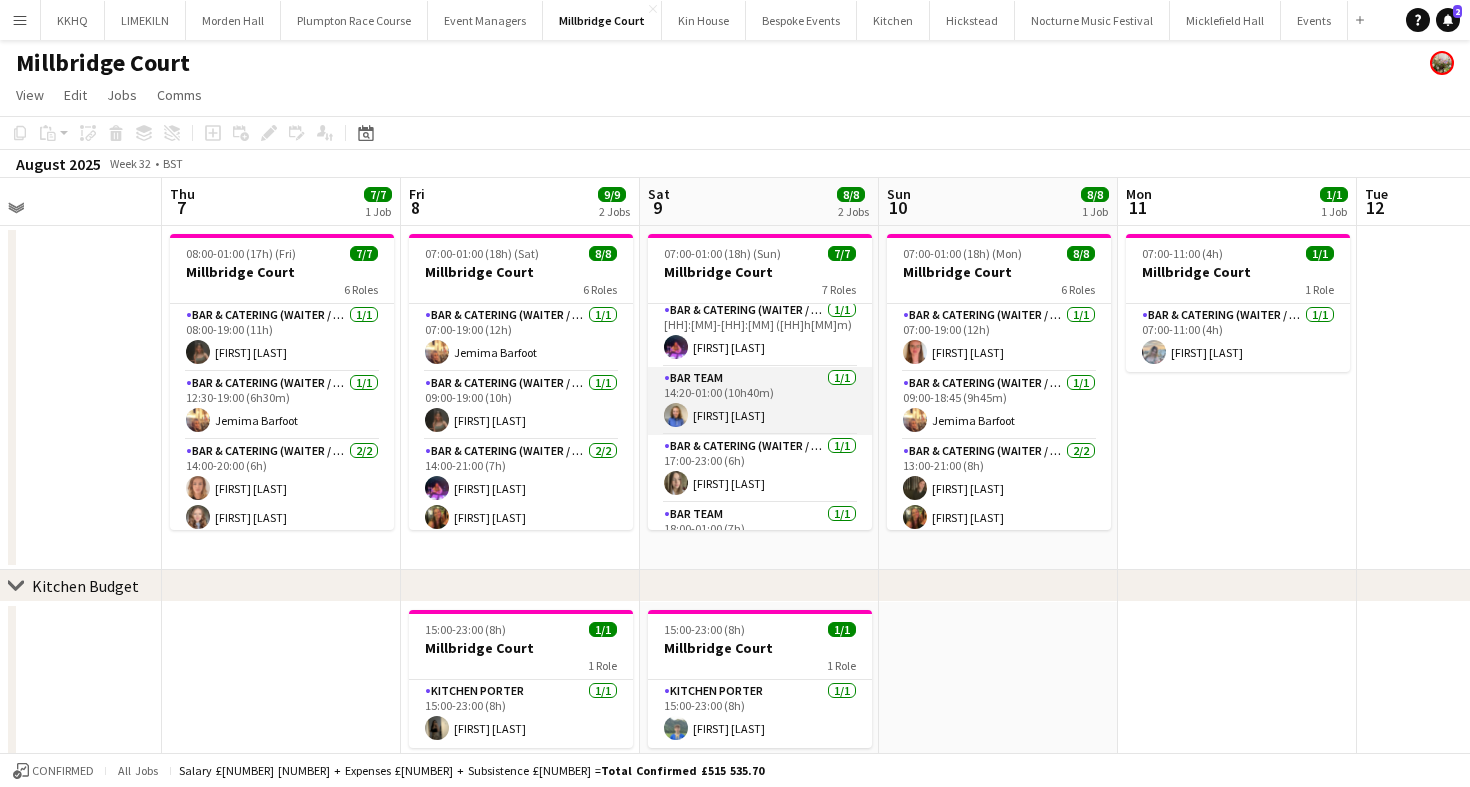 click on "Bar Team 1/1 14:20-01:00 (10h40m)
[NAME]" at bounding box center (760, 401) 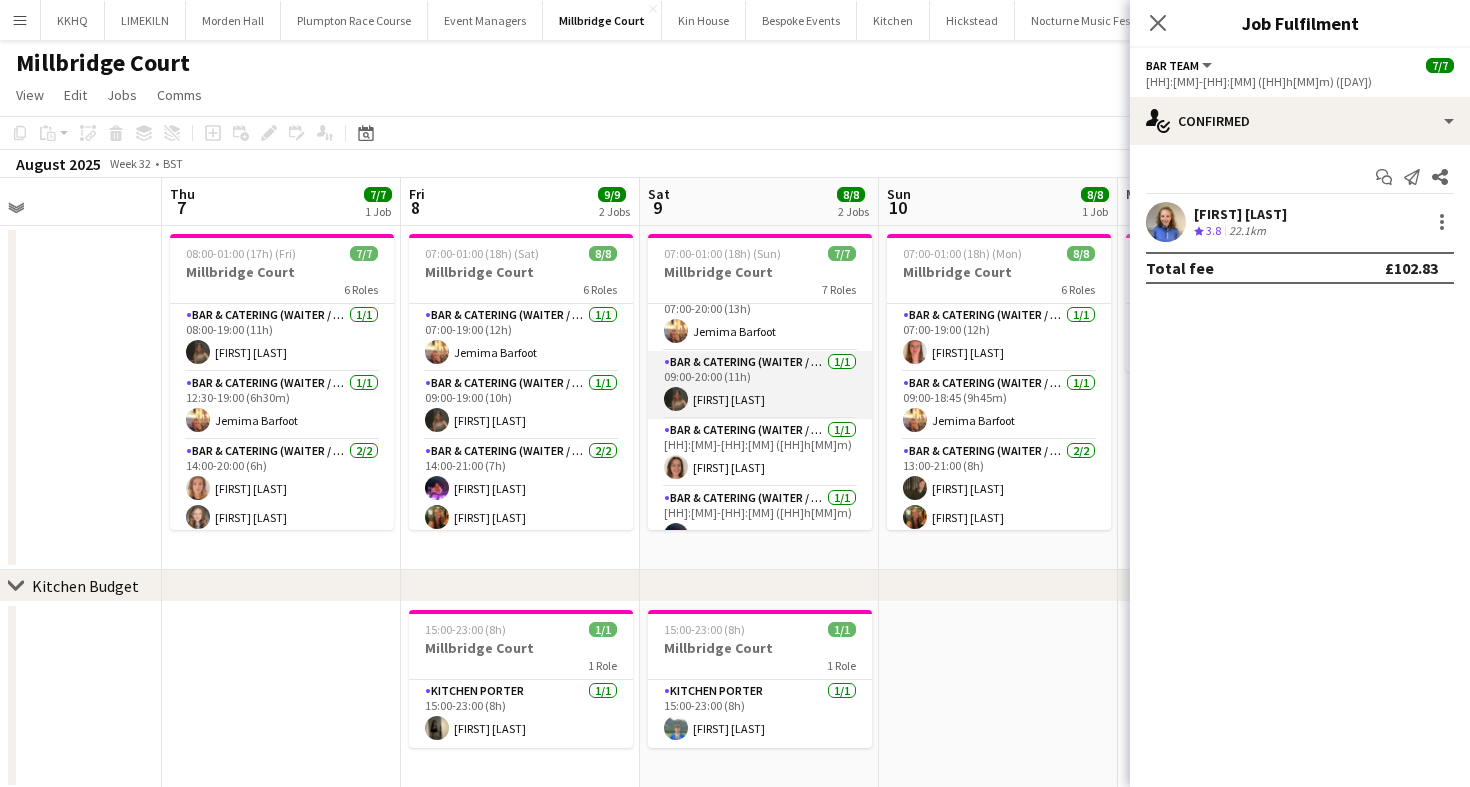 scroll, scrollTop: 0, scrollLeft: 0, axis: both 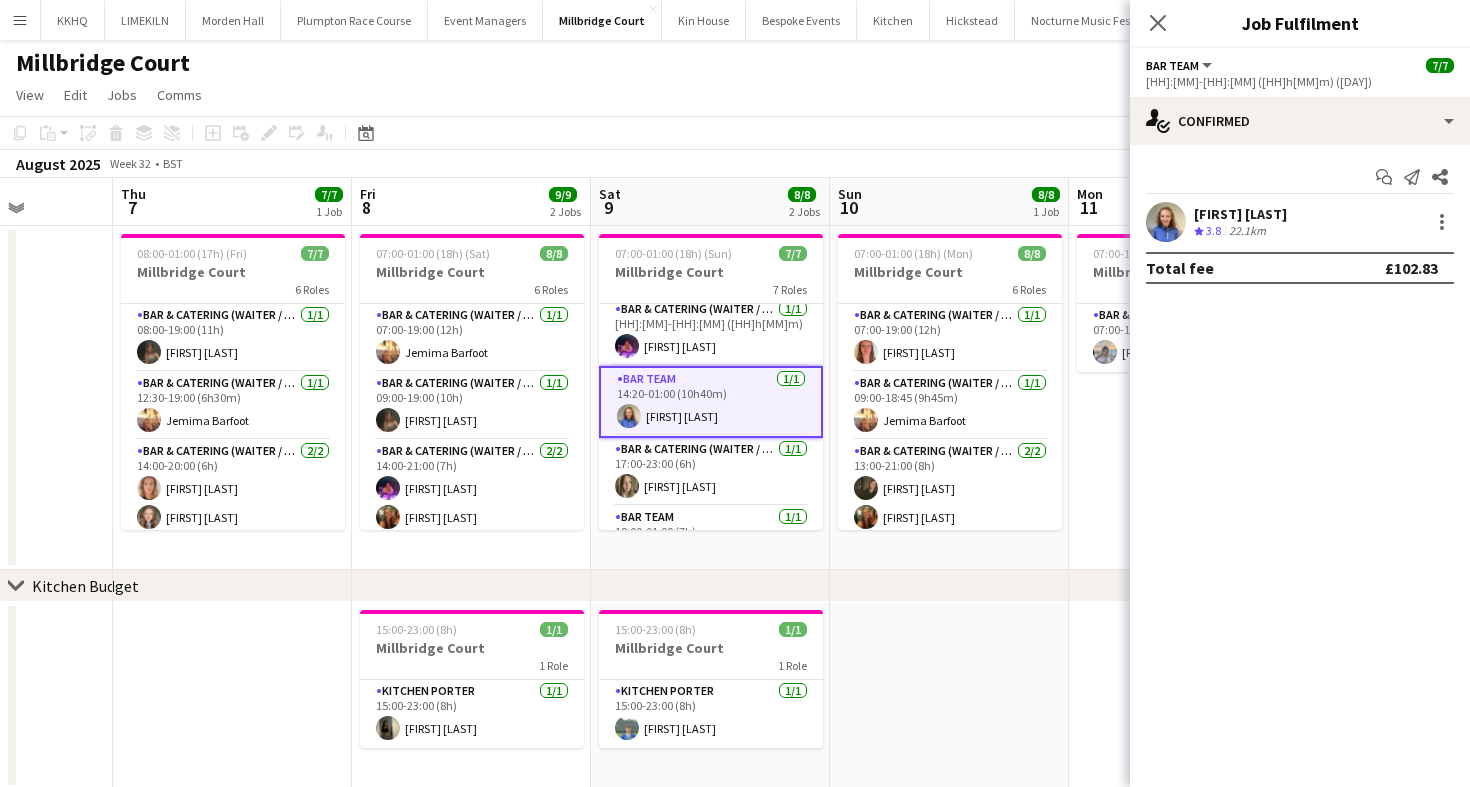 click on "August 2025   Week 32
•   BST" 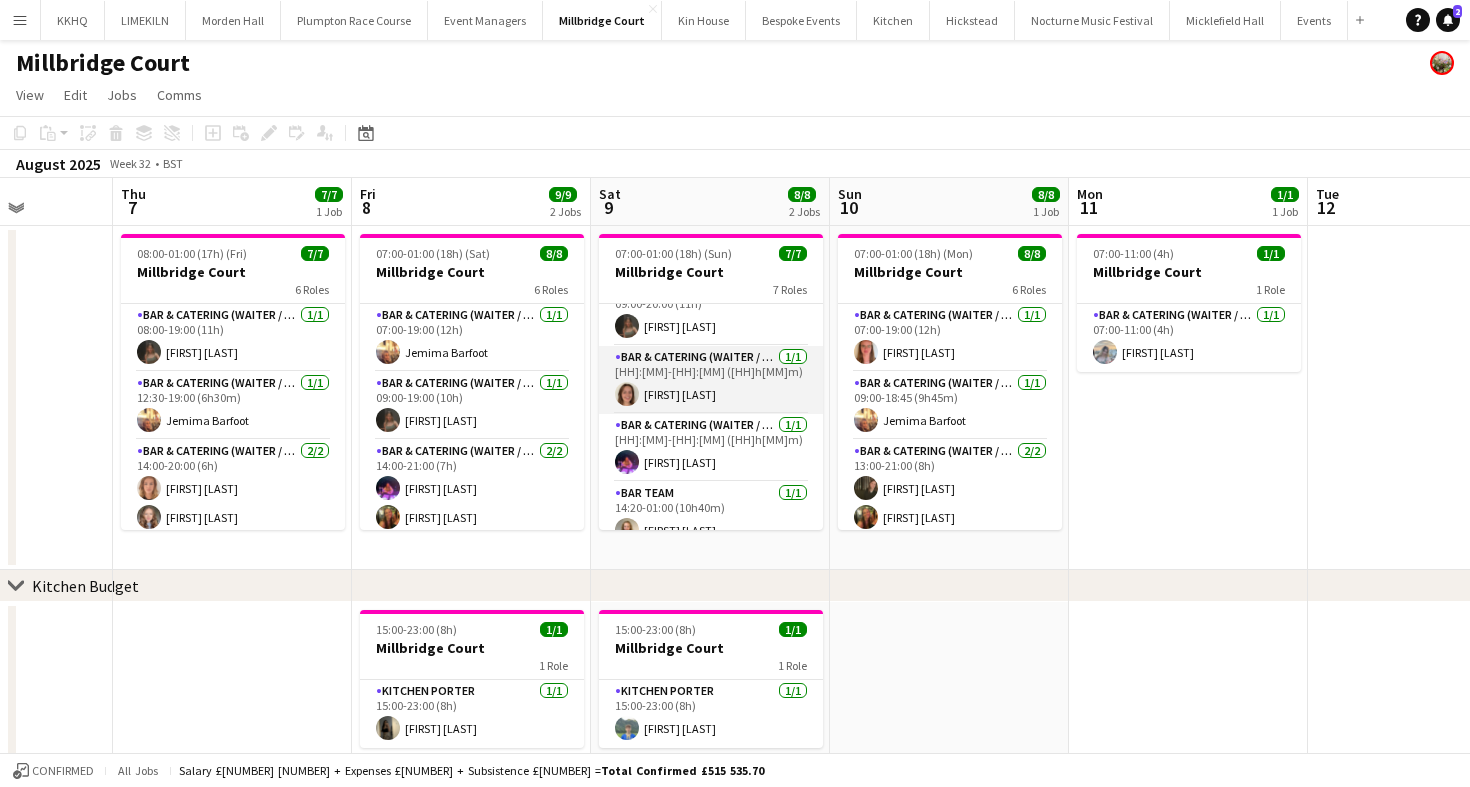 scroll, scrollTop: 250, scrollLeft: 0, axis: vertical 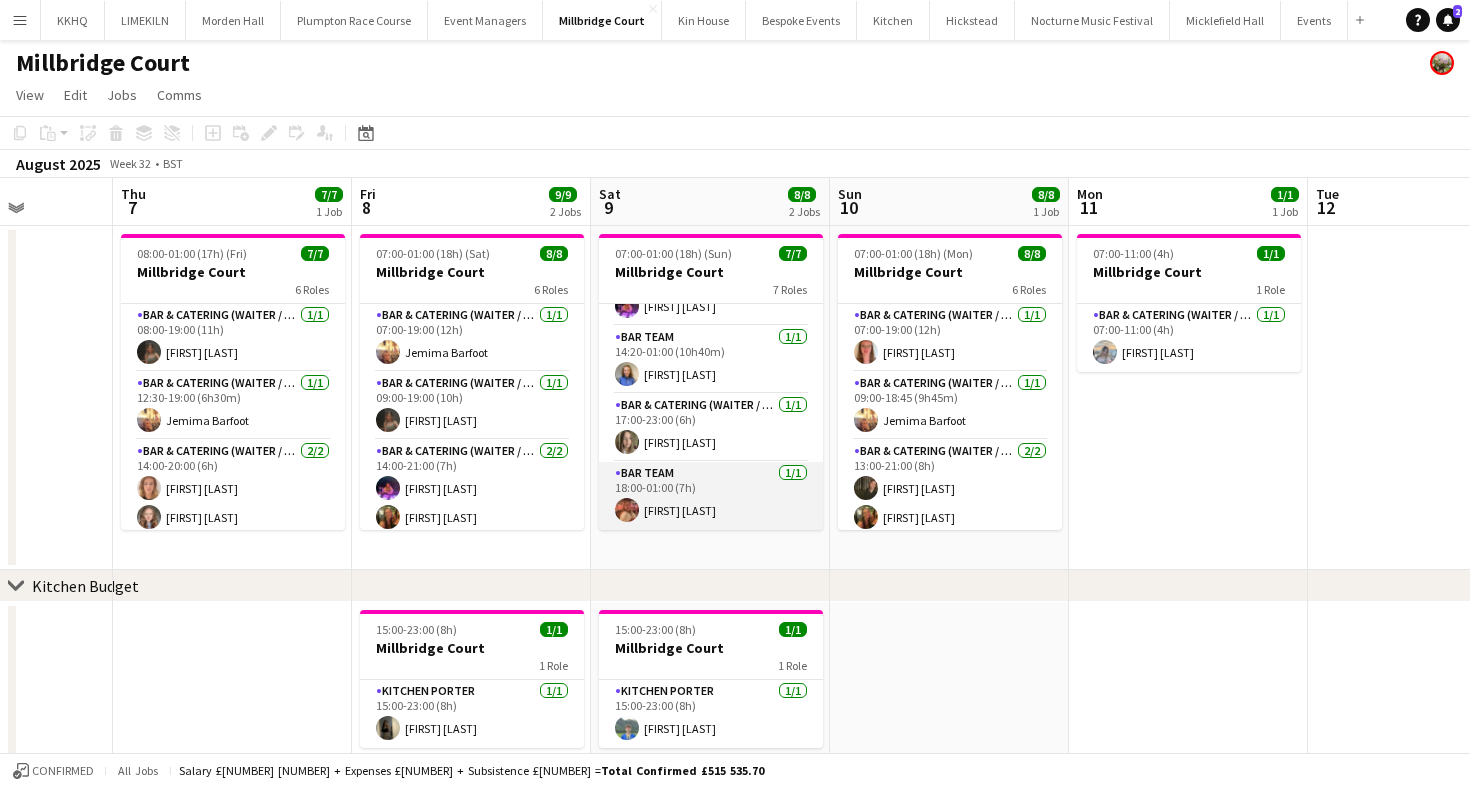click on "Bar Team 1/1 18:00-01:00 (7h)
[NAME]" at bounding box center (711, 496) 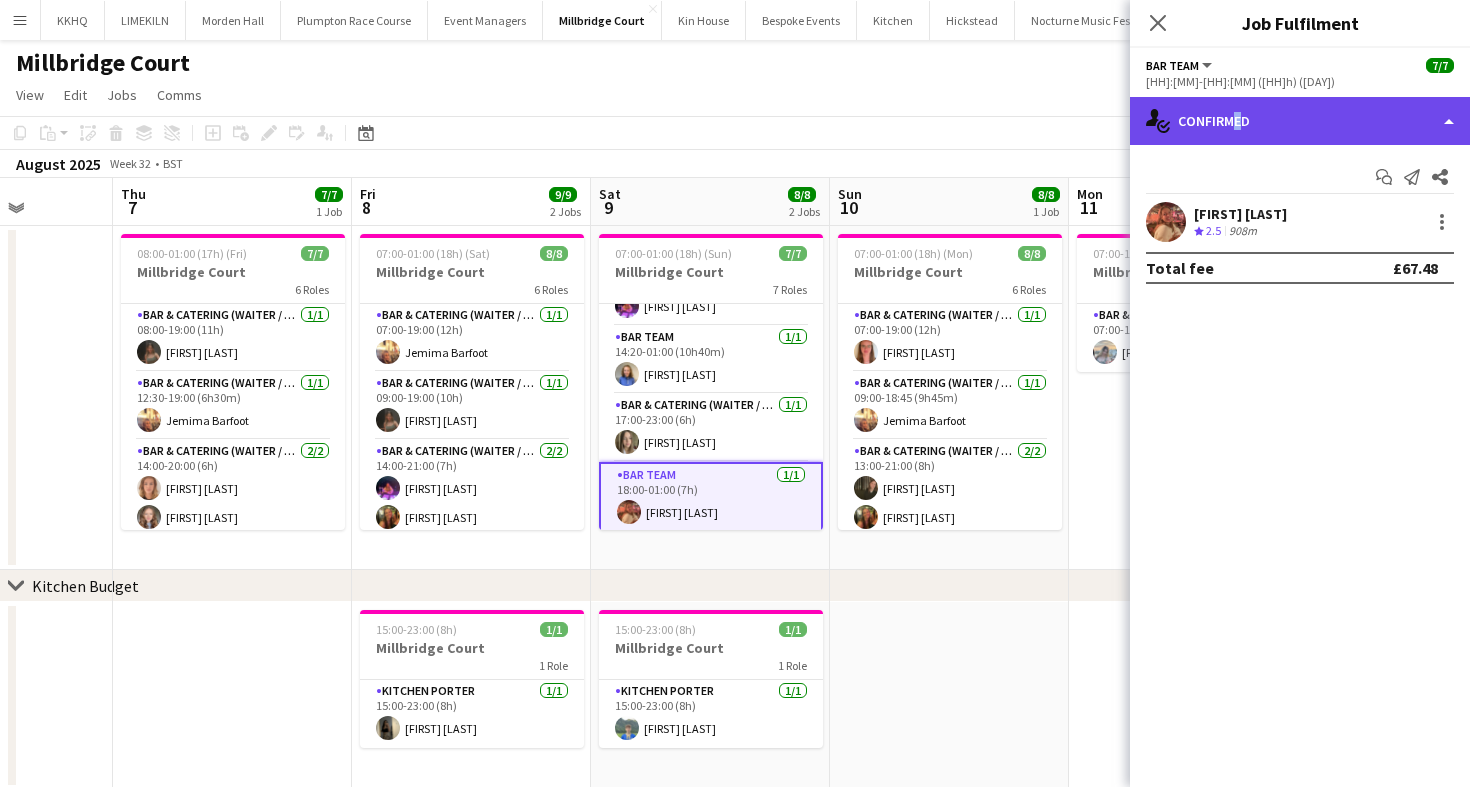click on "single-neutral-actions-check-2
Confirmed" 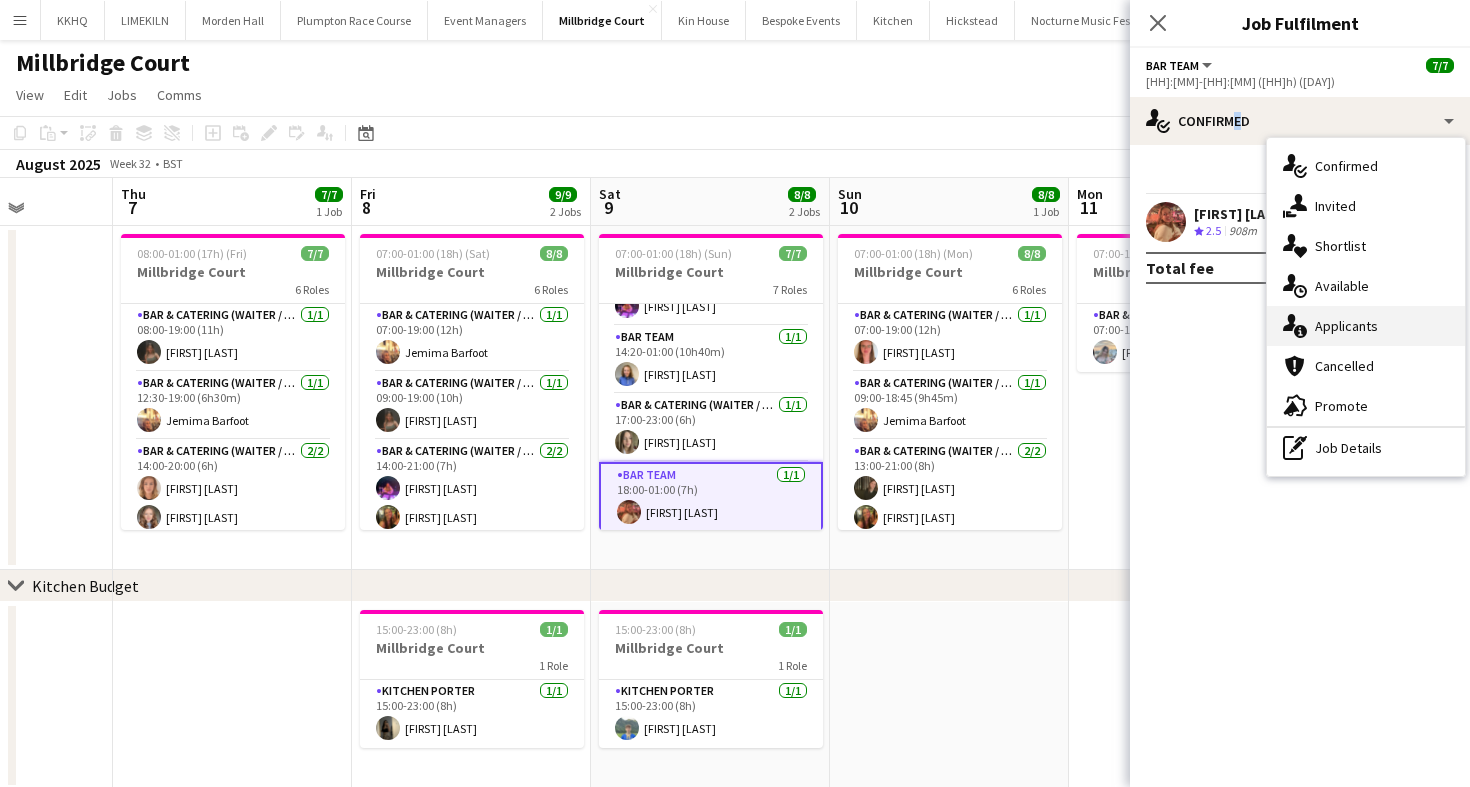 click on "single-neutral-actions-information
Applicants" at bounding box center (1366, 326) 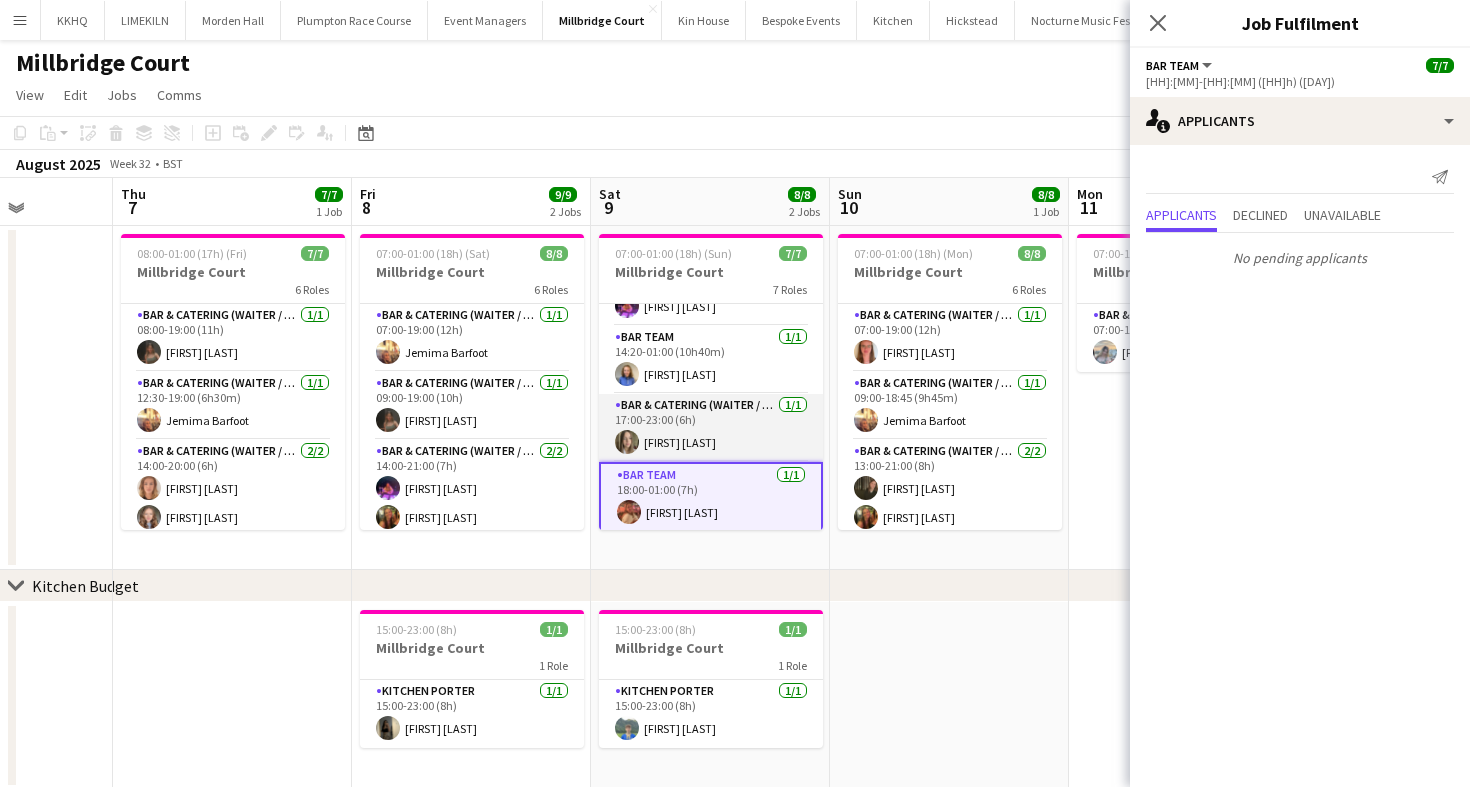 click on "Bar & Catering (Waiter / waitress) 1/1 17:00-23:00 (6h)
[NAME]" at bounding box center [711, 428] 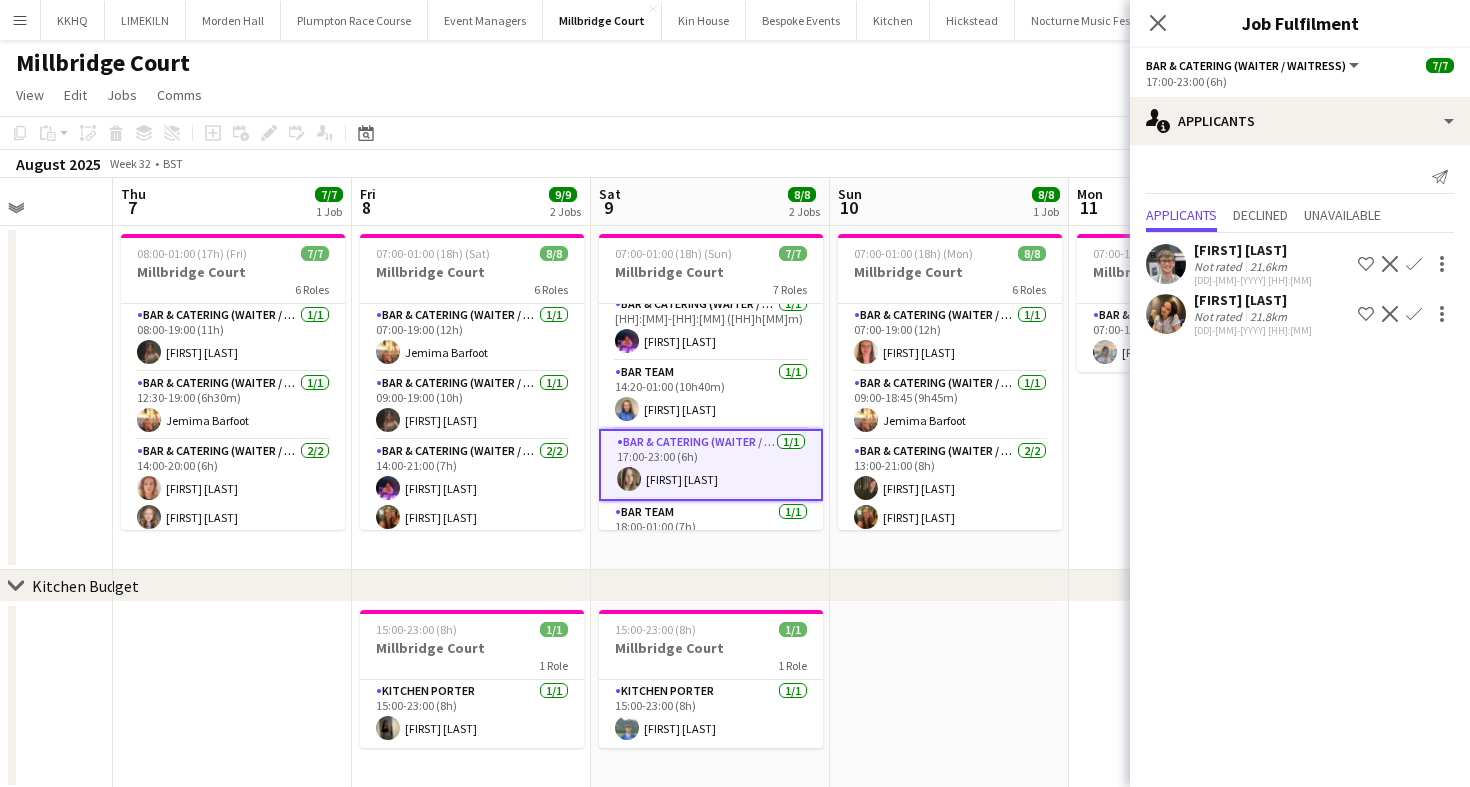 scroll, scrollTop: 212, scrollLeft: 0, axis: vertical 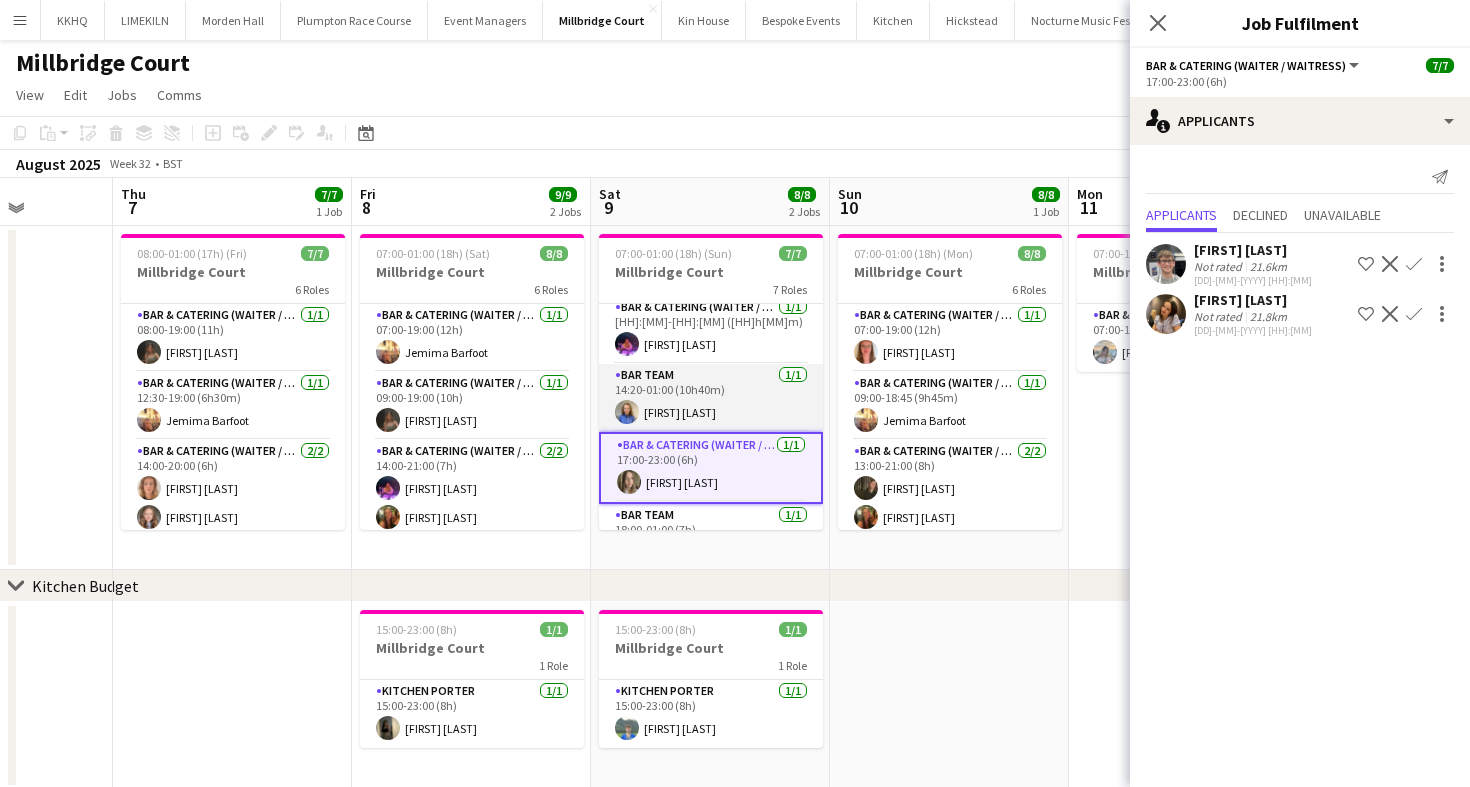 click on "Bar Team 1/1 14:20-01:00 (10h40m)
[NAME]" at bounding box center [711, 398] 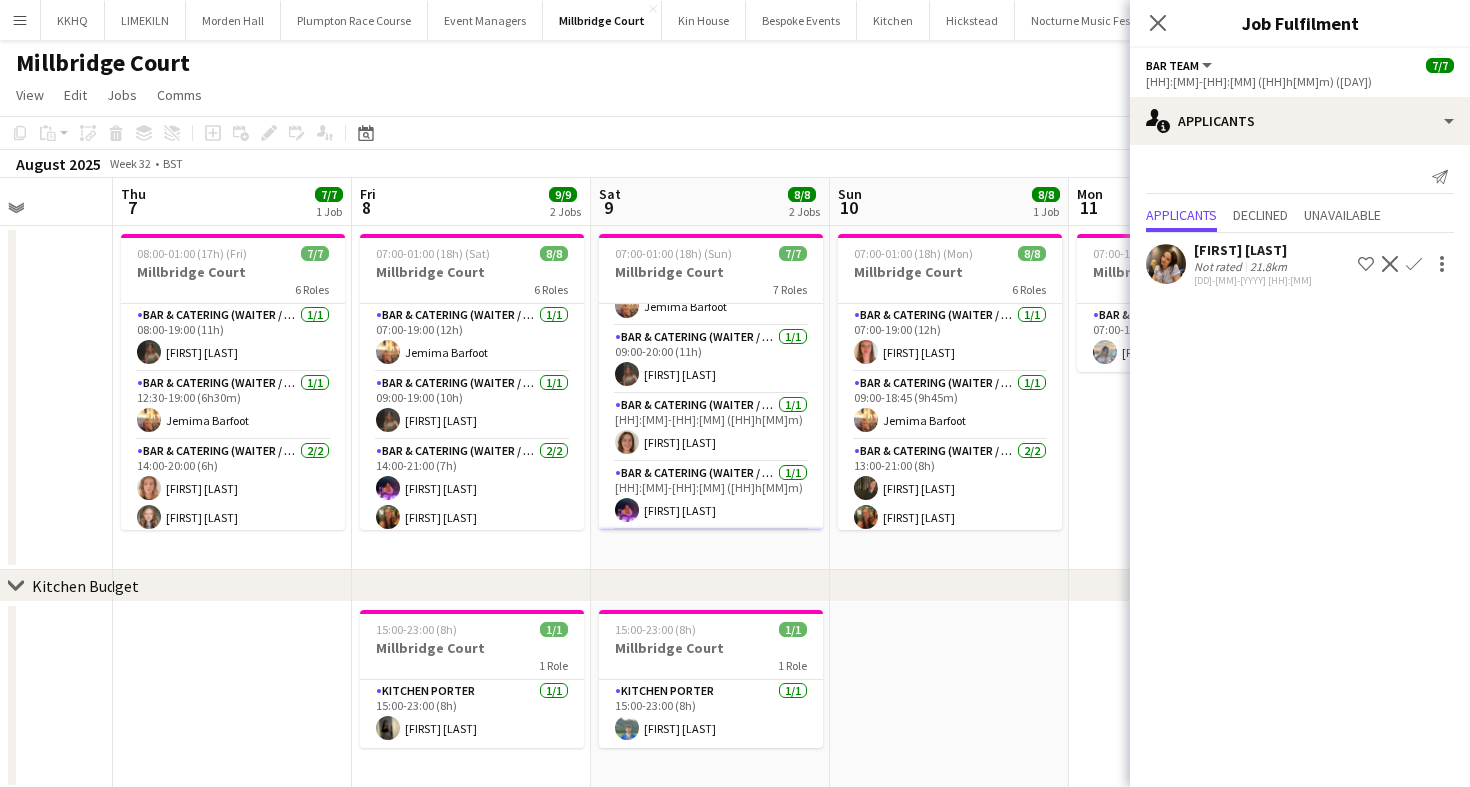 scroll, scrollTop: 0, scrollLeft: 0, axis: both 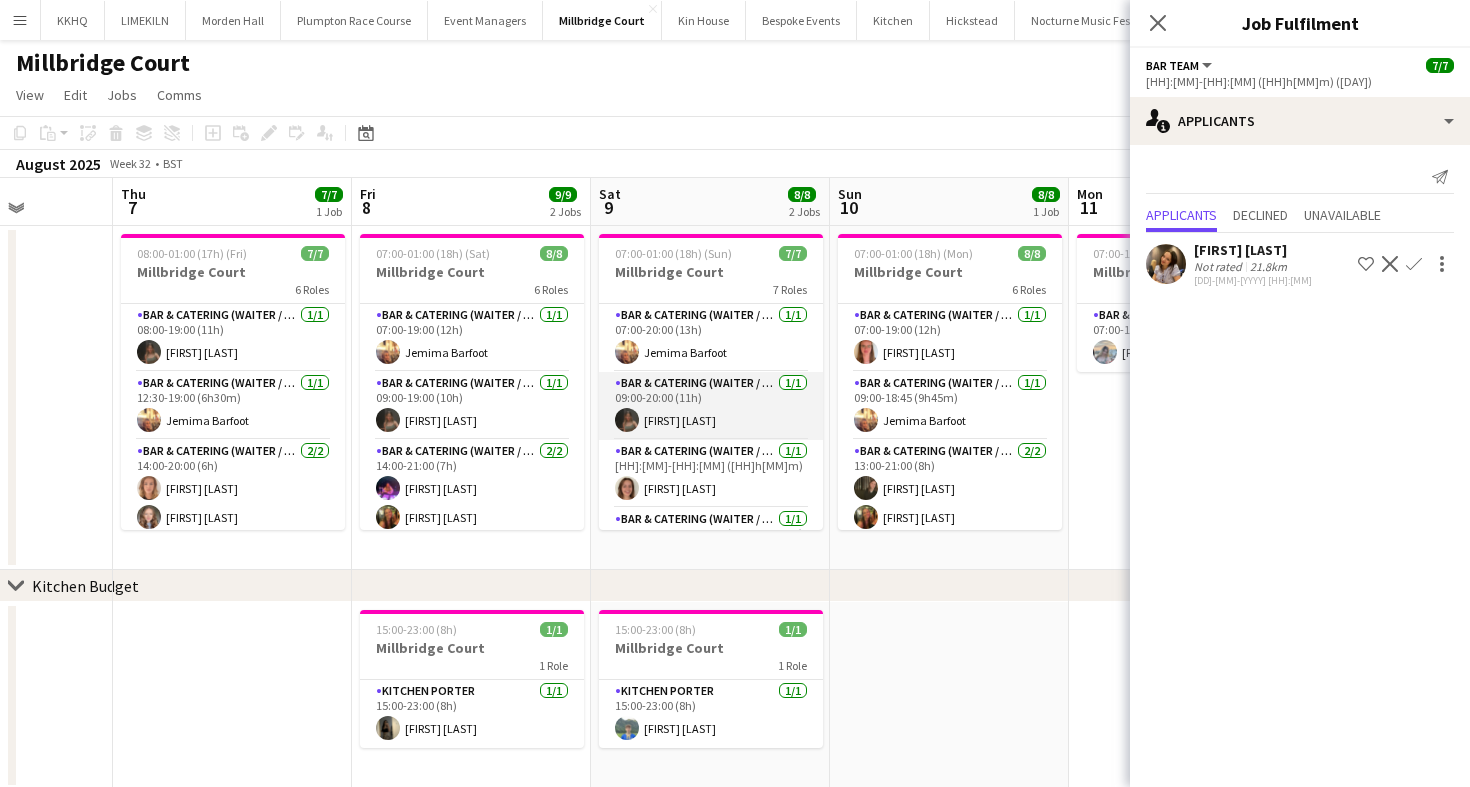 click on "Bar & Catering (Waiter / waitress) 1/1 09:00-20:00 (11h)
[NAME]" at bounding box center (711, 406) 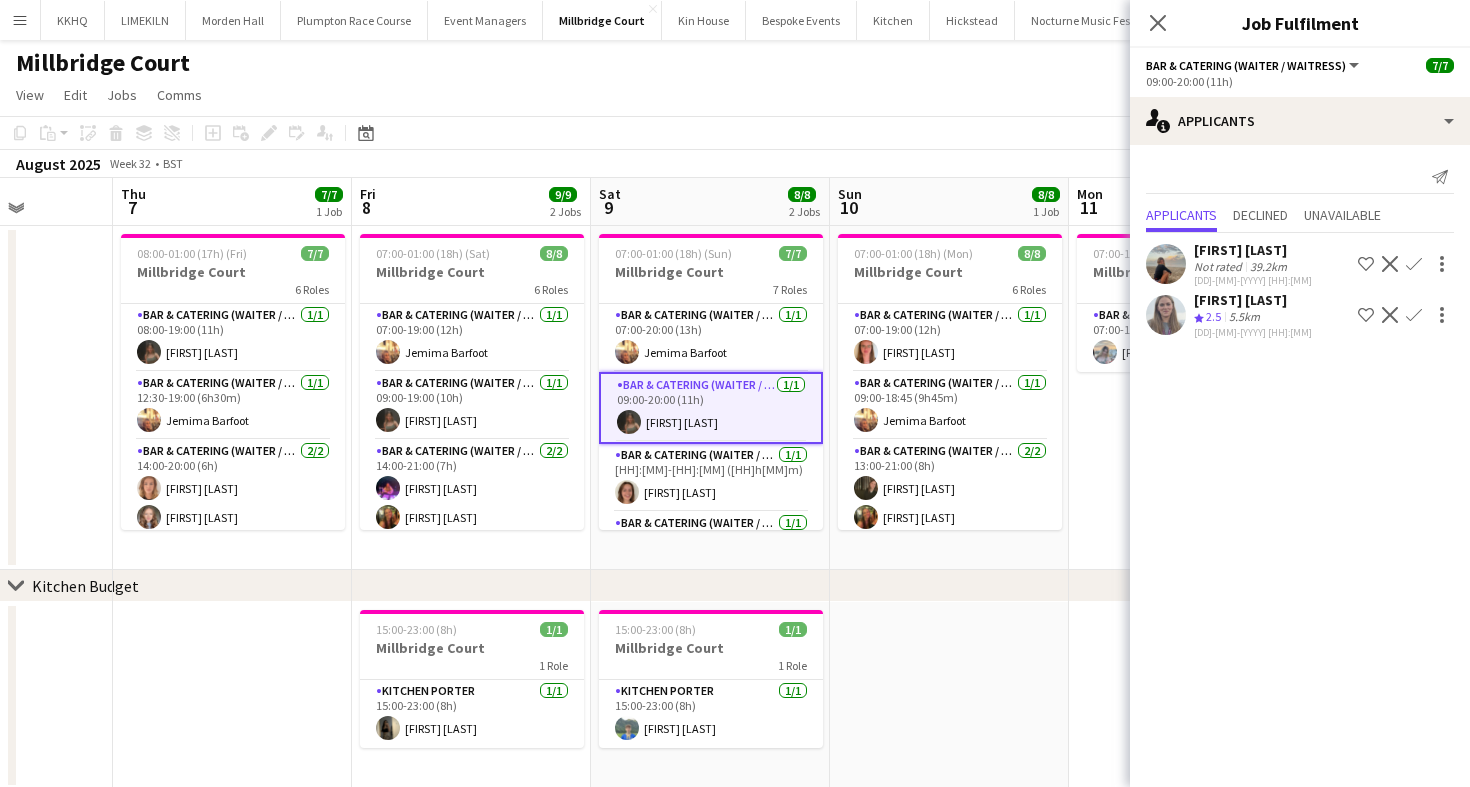 click on "August 2025   Week 32
•   BST" 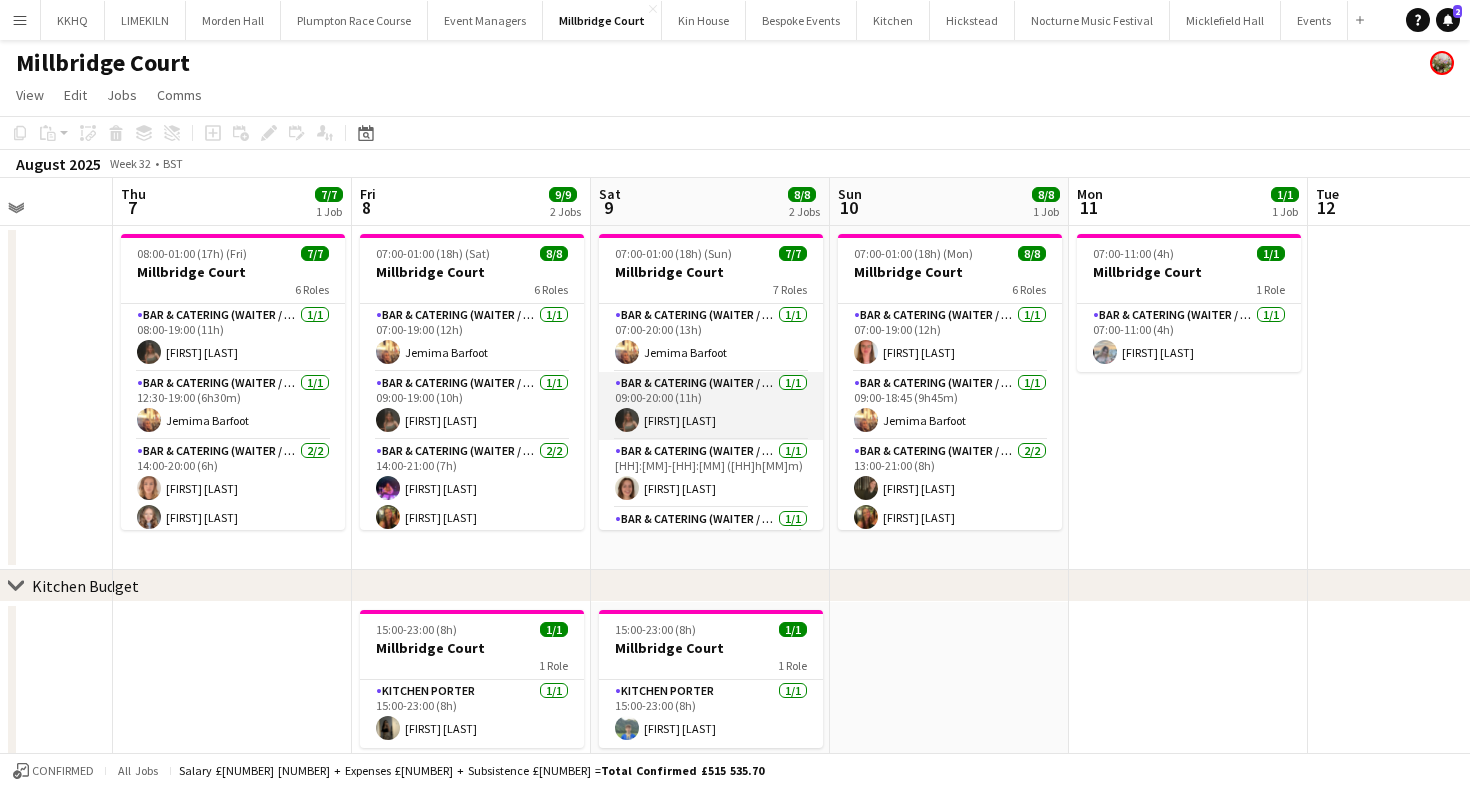 scroll, scrollTop: 34, scrollLeft: 0, axis: vertical 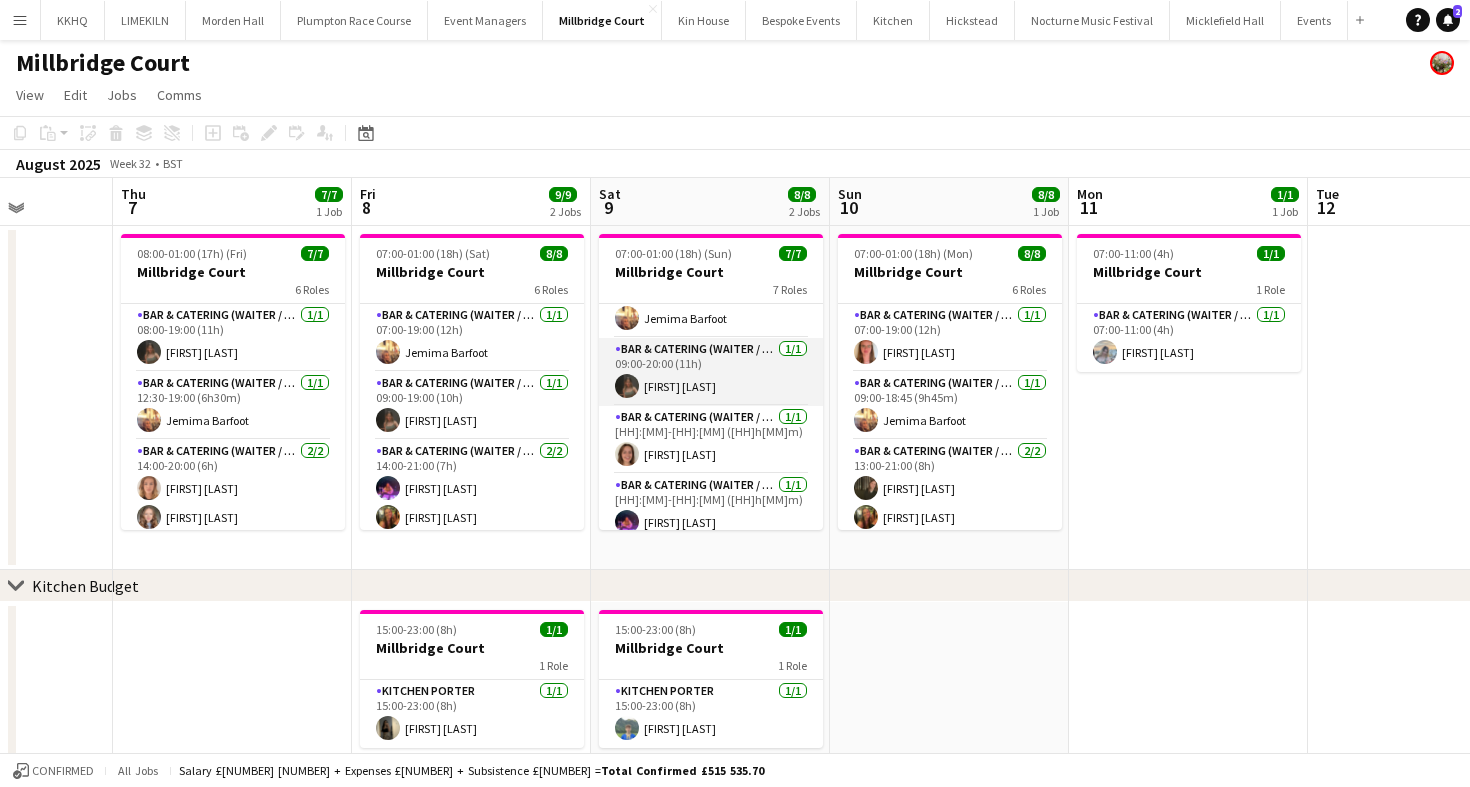 click on "Bar & Catering (Waiter / waitress) 1/1 14:20-21:00 (6h40m)
[NAME]" at bounding box center [711, 440] 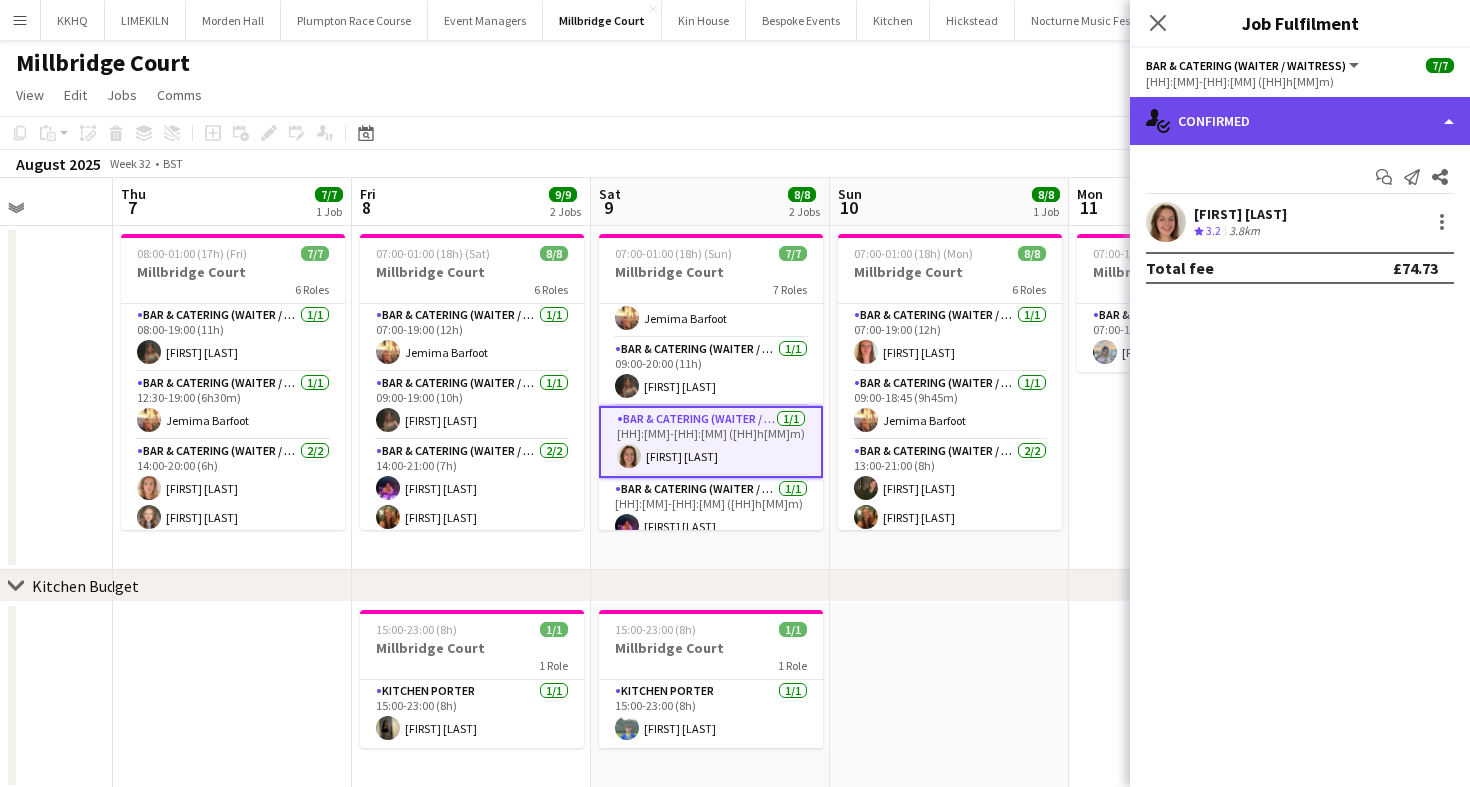 click on "single-neutral-actions-check-2
Confirmed" 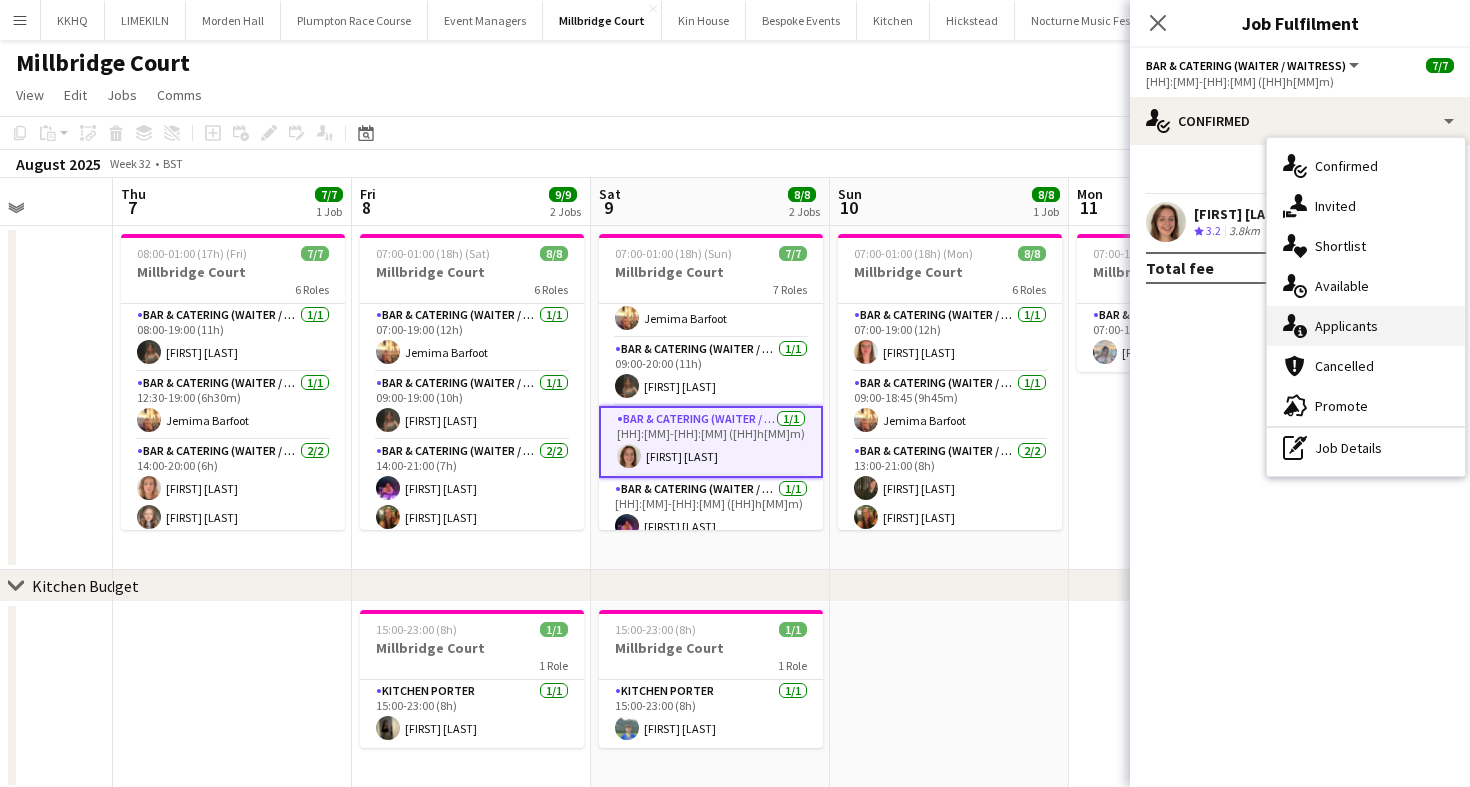 click on "single-neutral-actions-information
Applicants" at bounding box center (1366, 326) 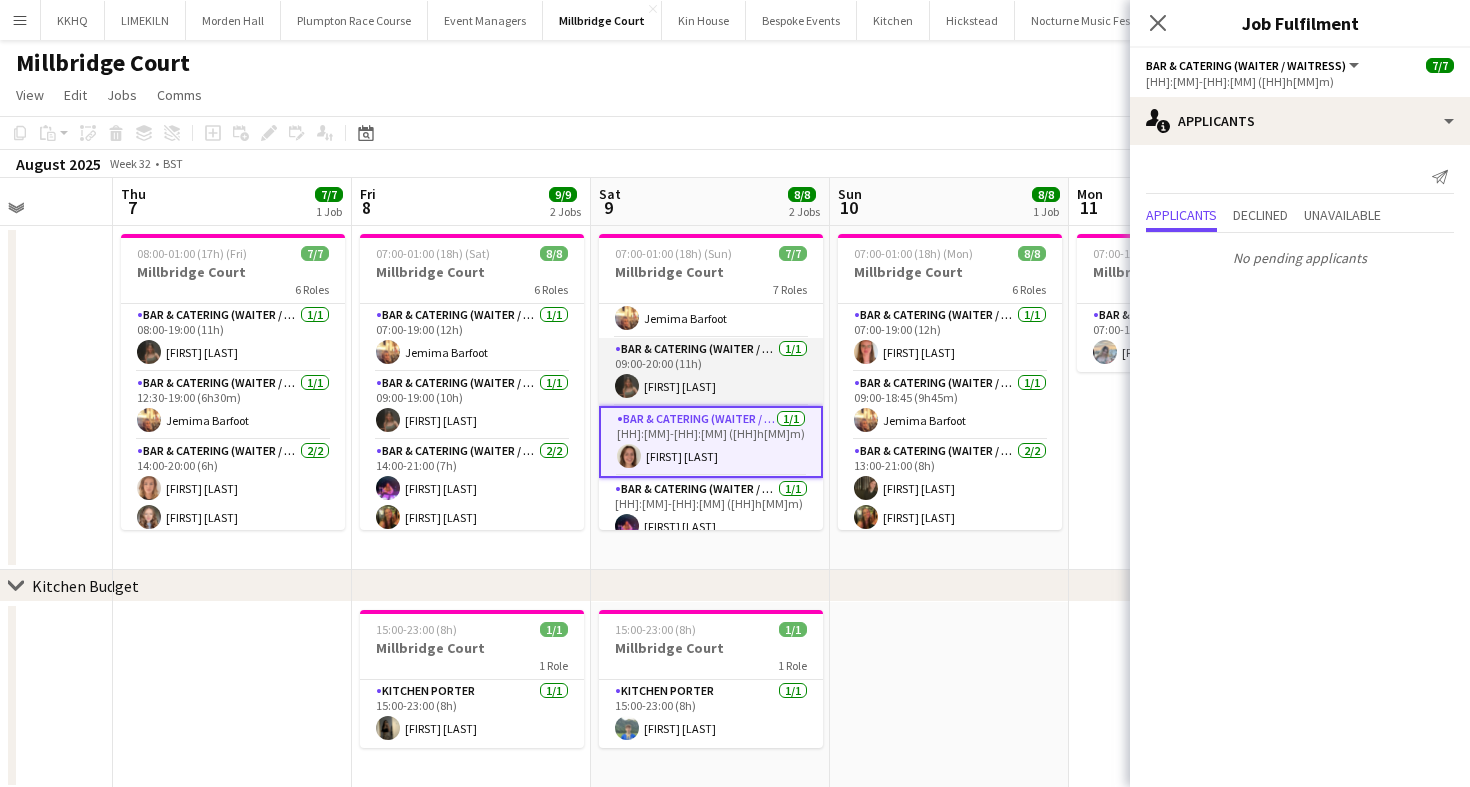scroll, scrollTop: 0, scrollLeft: 0, axis: both 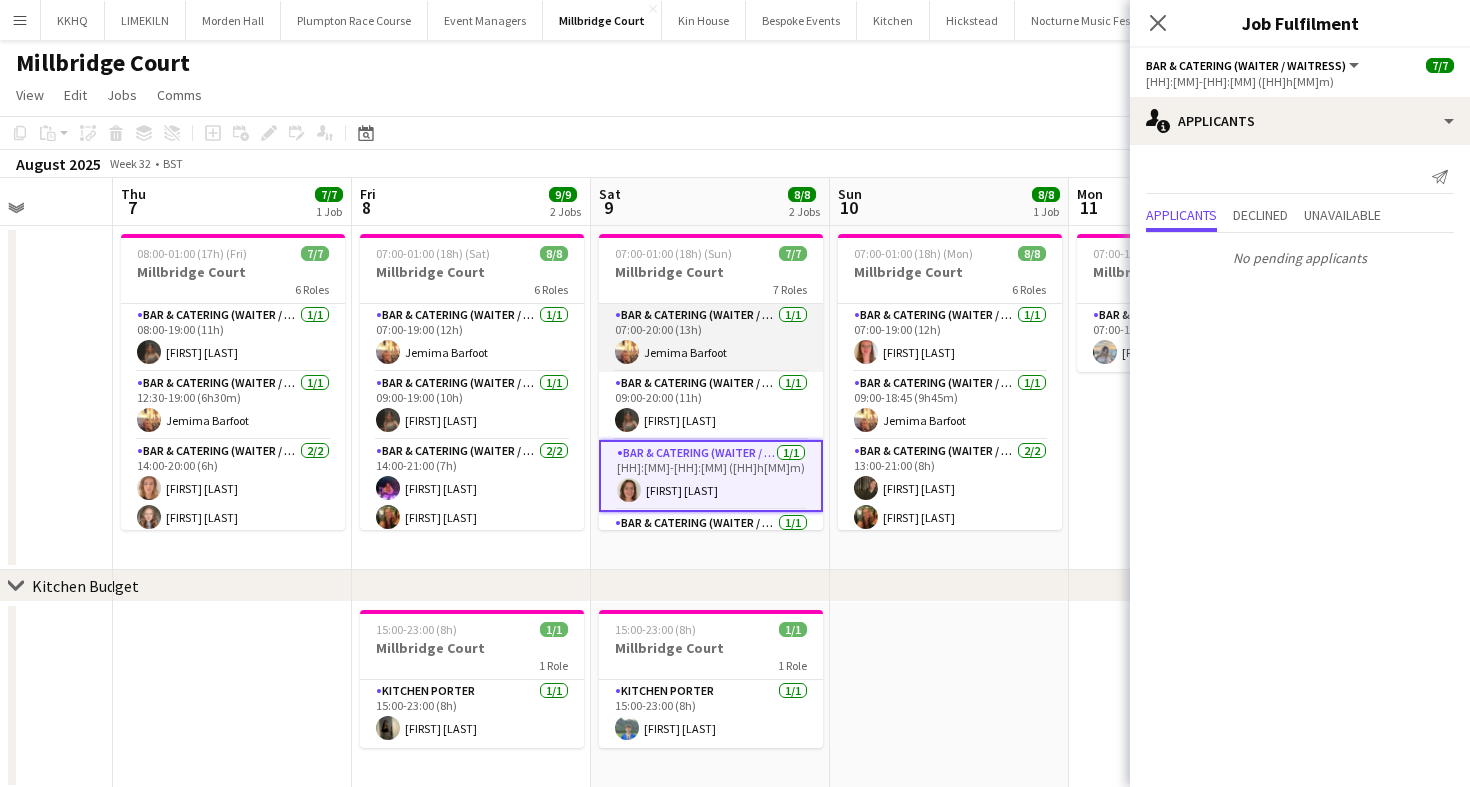 click on "Bar & Catering (Waiter / waitress) 1/1 07:00-20:00 (13h)
[NAME]" at bounding box center [711, 338] 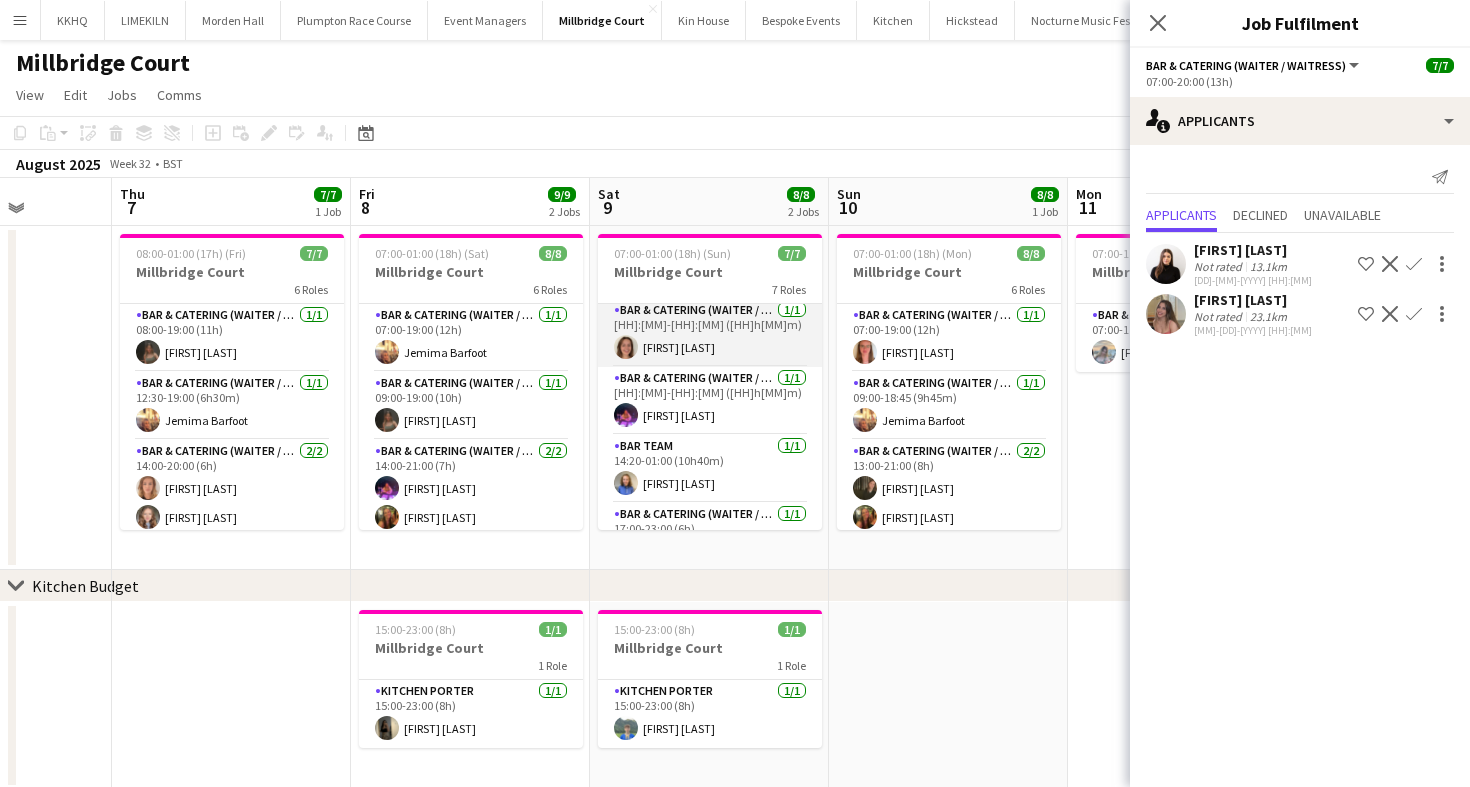 scroll, scrollTop: 180, scrollLeft: 0, axis: vertical 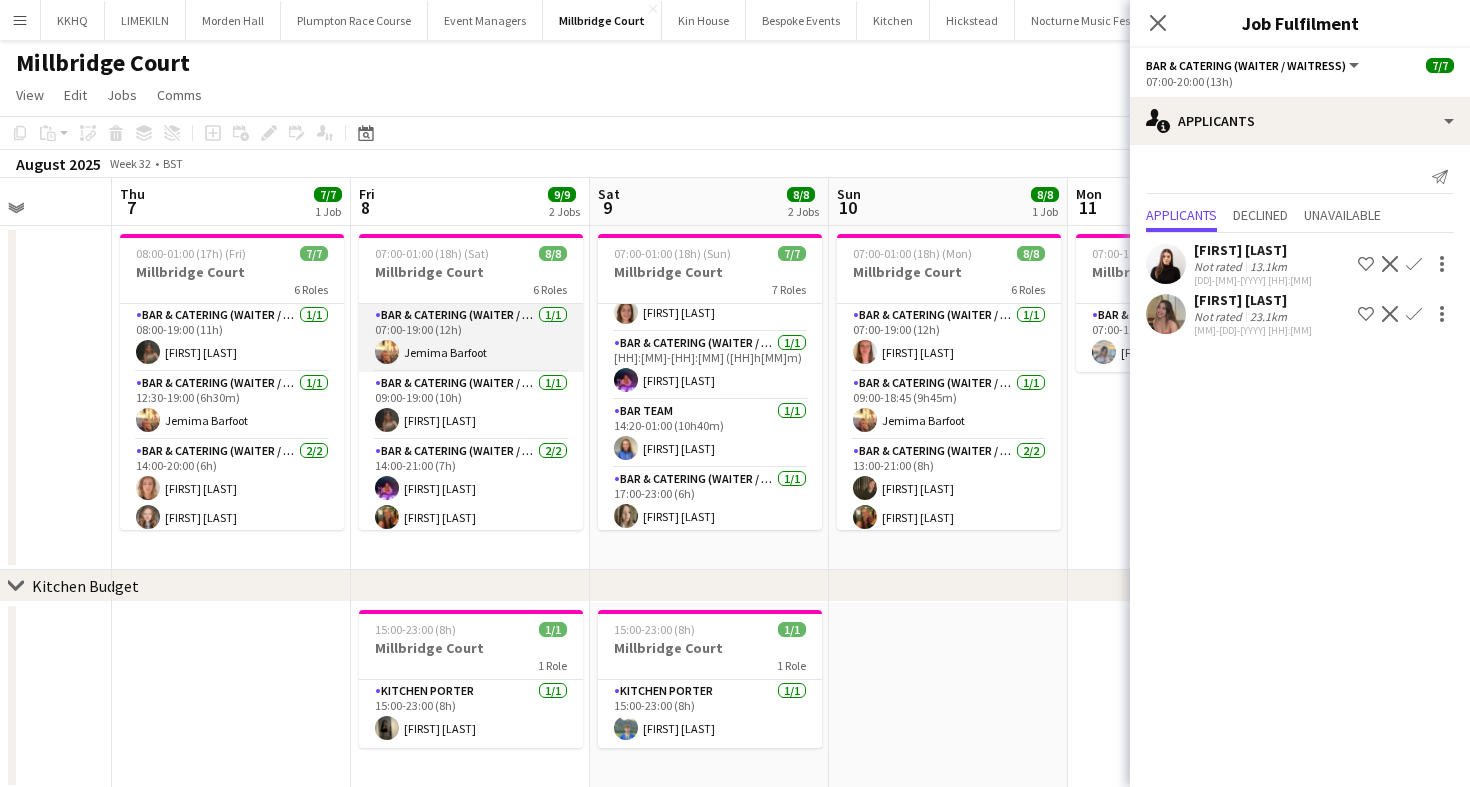 click on "Bar & Catering (Waiter / waitress) 1/1 07:00-19:00 (12h)
[NAME]" at bounding box center [471, 338] 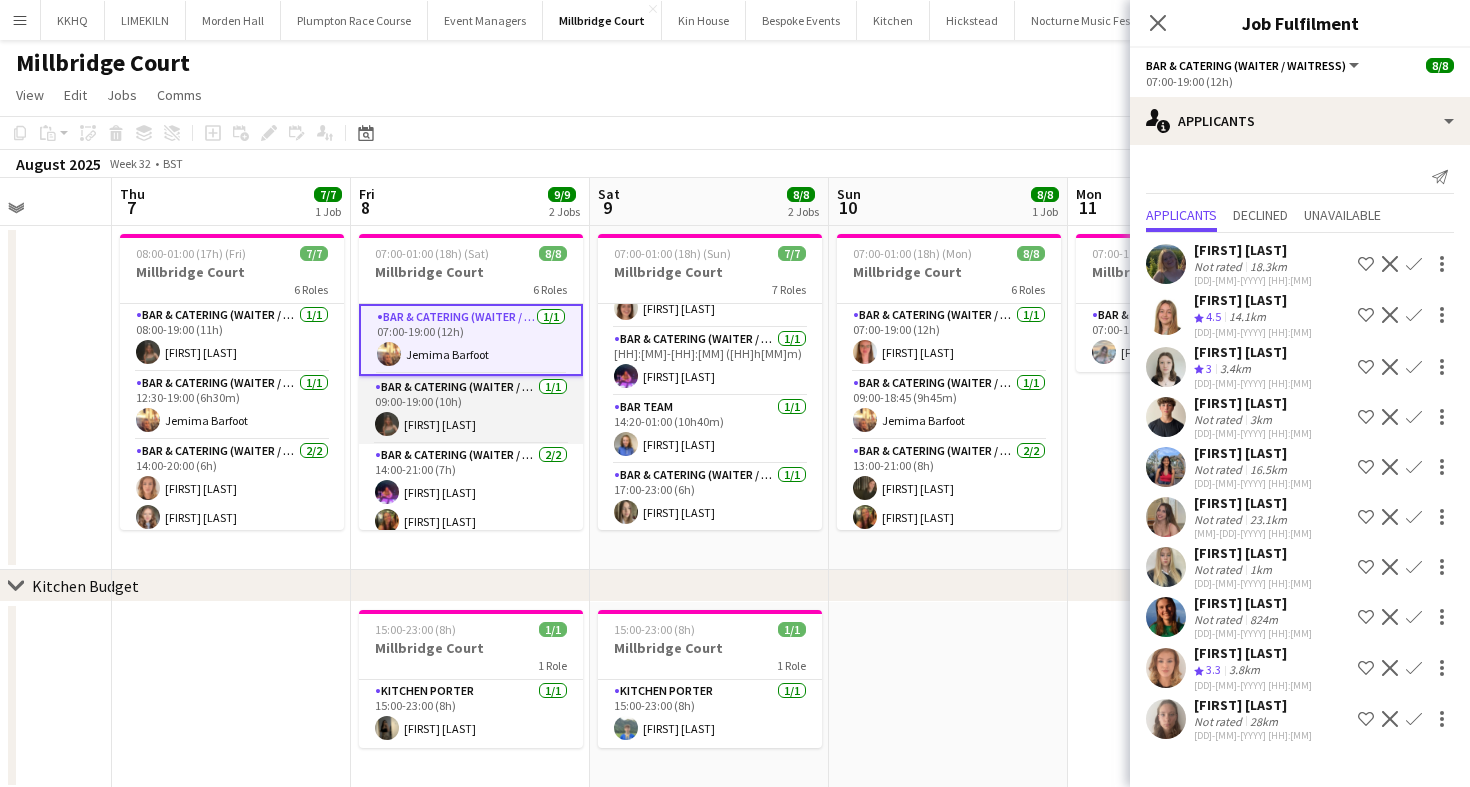 scroll, scrollTop: 176, scrollLeft: 0, axis: vertical 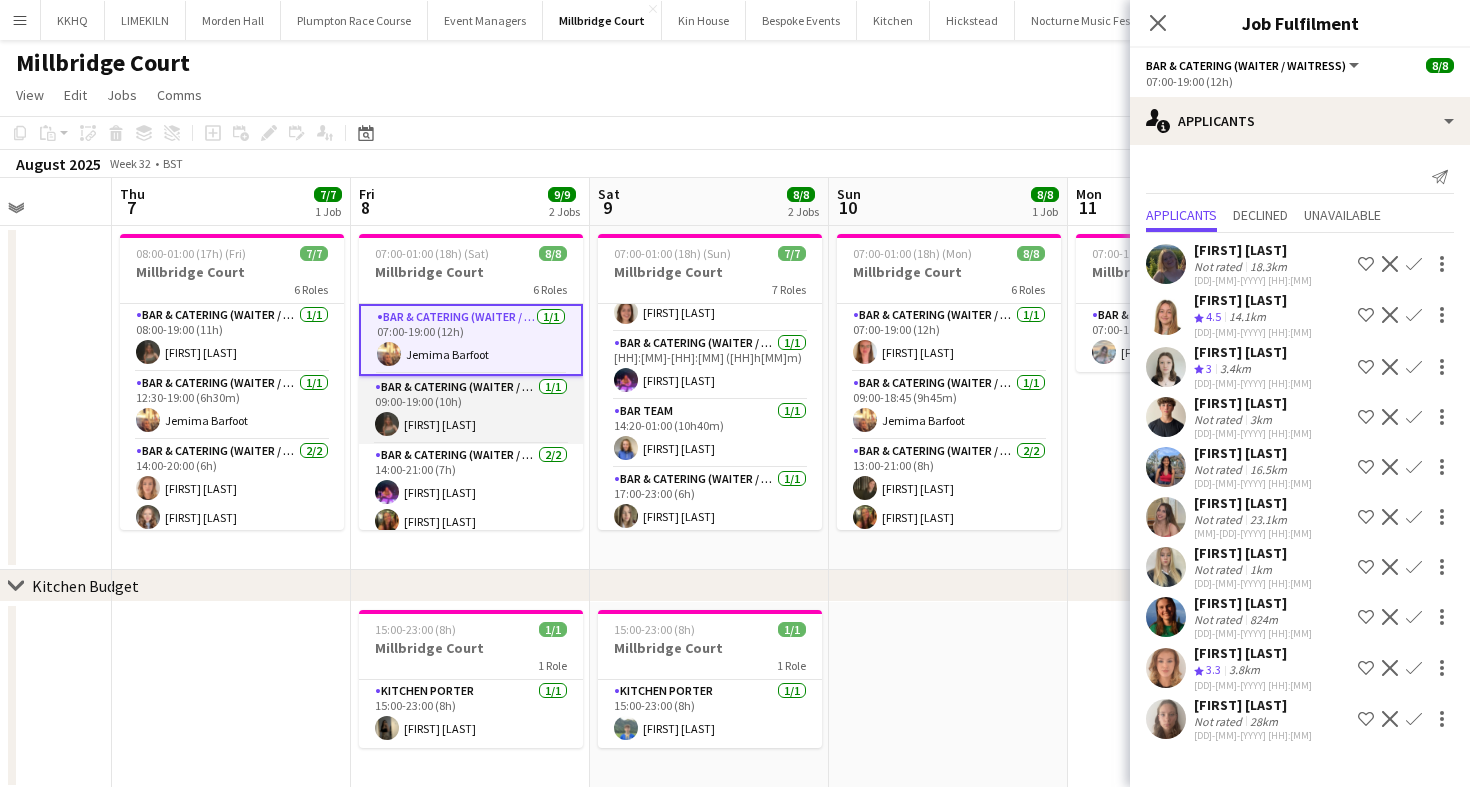 click on "Bar & Catering (Waiter / waitress) 1/1 09:00-19:00 (10h)
[NAME]" at bounding box center (471, 410) 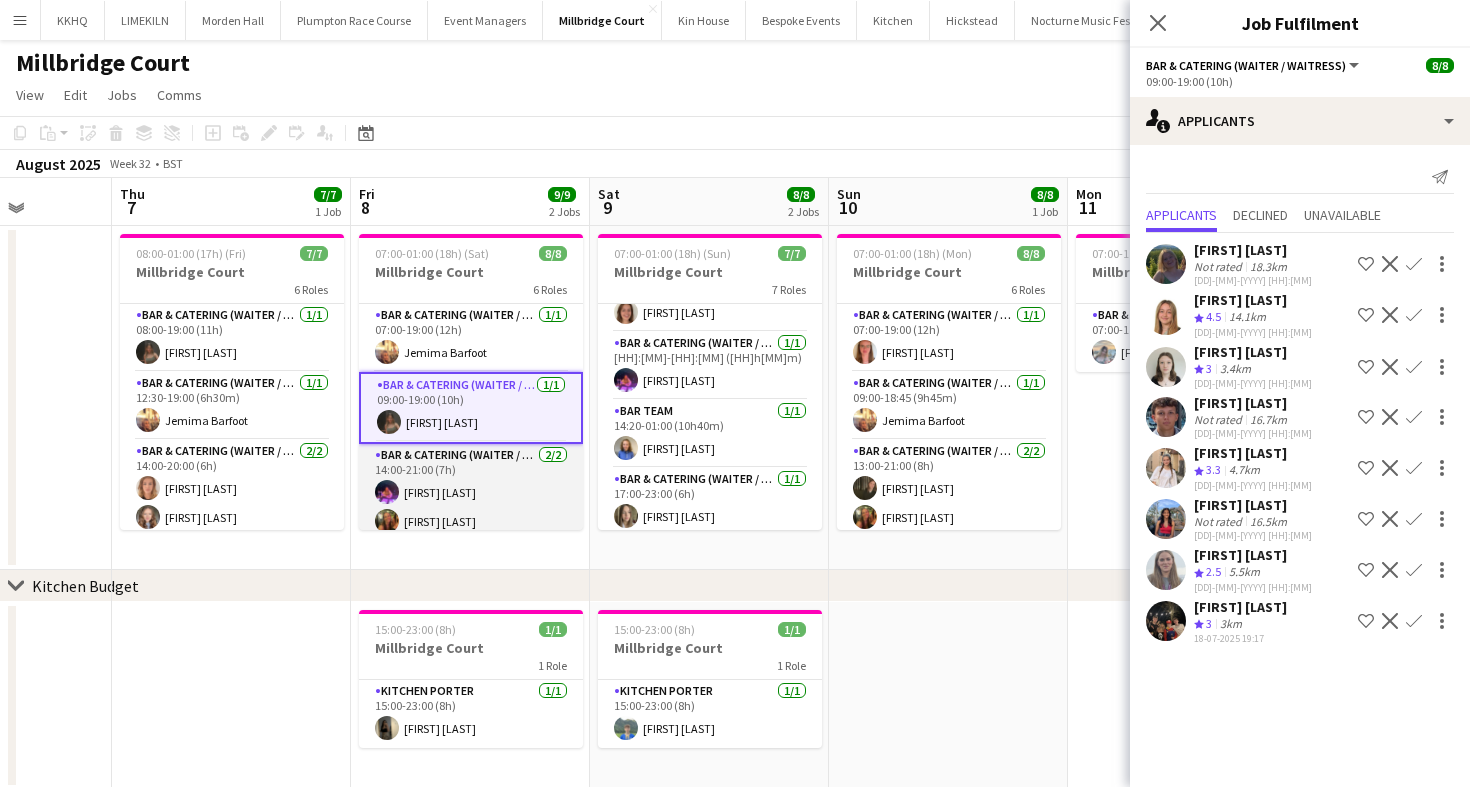 click on "Bar & Catering (Waiter / waitress) 2/2 14:00-21:00 (7h)
[NAME] [NAME]" at bounding box center (471, 492) 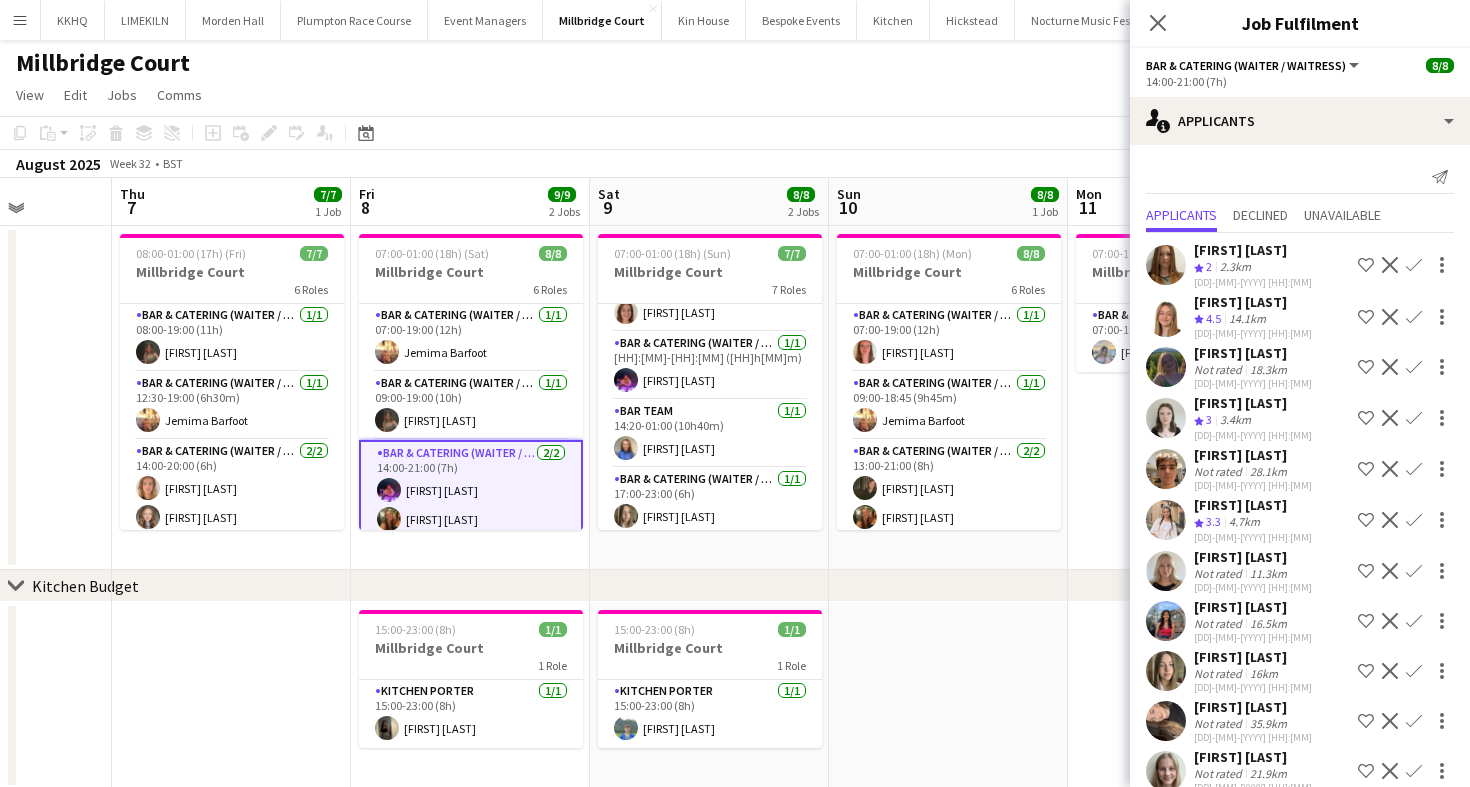 scroll, scrollTop: 244, scrollLeft: 0, axis: vertical 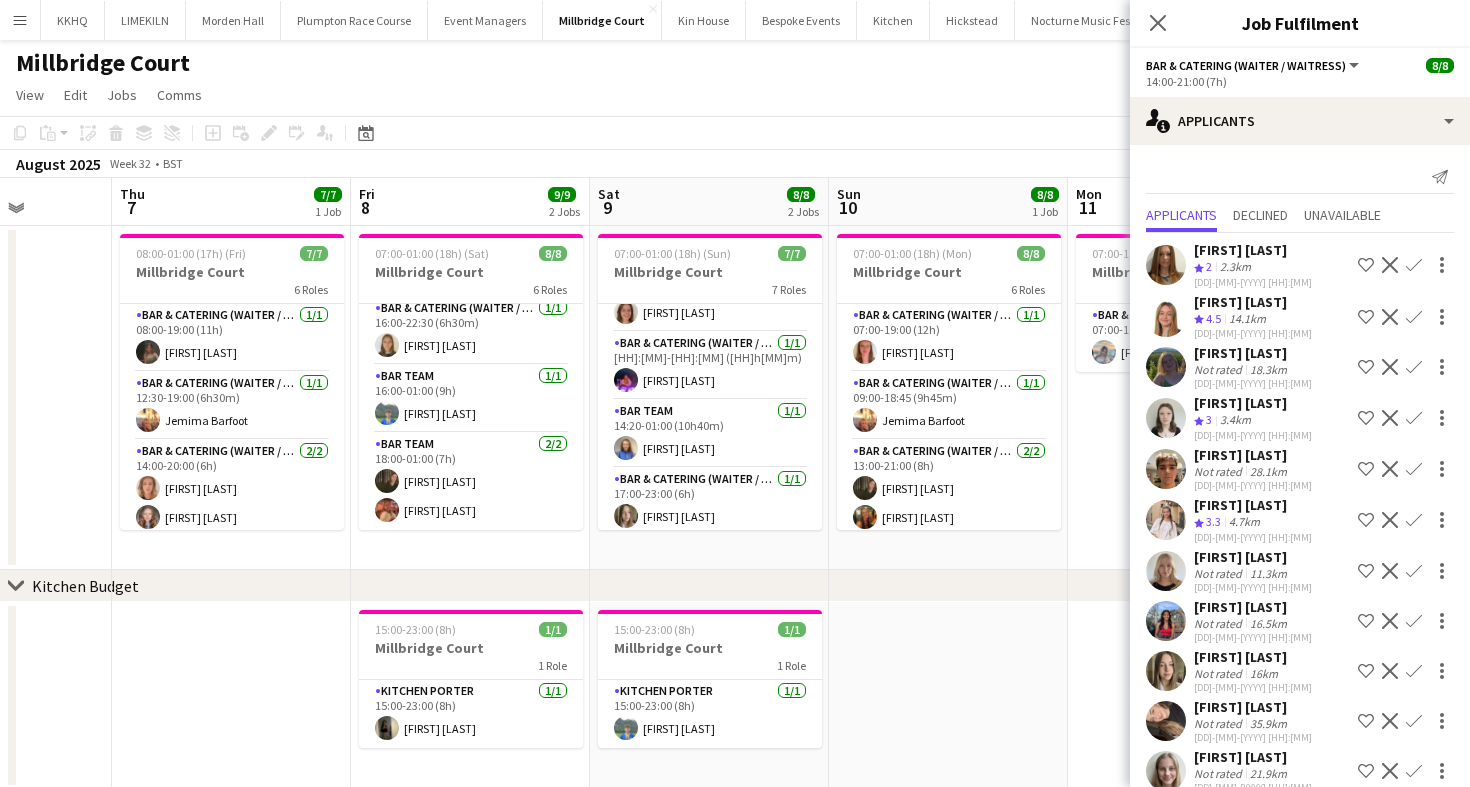 click on "August 2025   Week 32
•   BST" 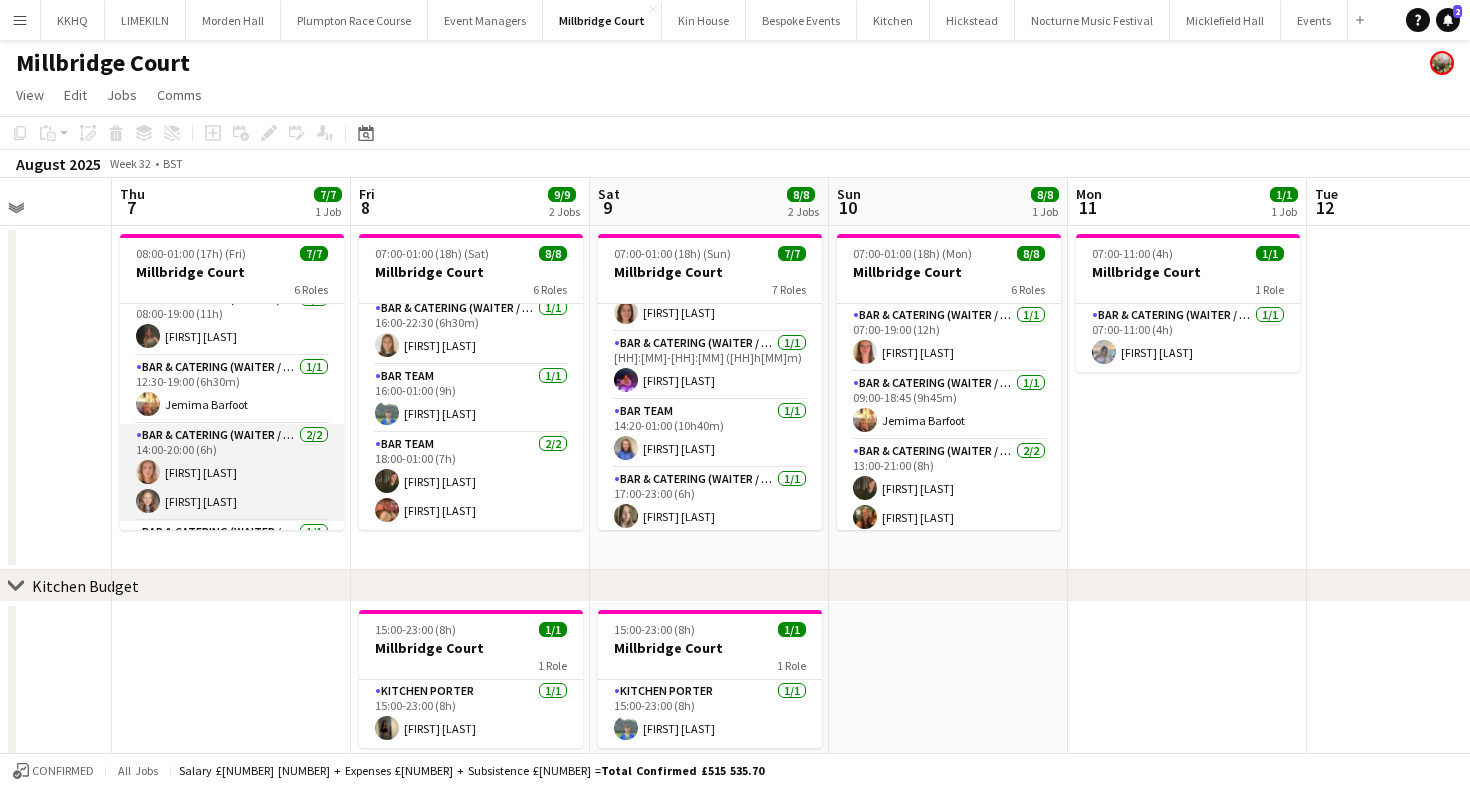 scroll, scrollTop: 12, scrollLeft: 0, axis: vertical 